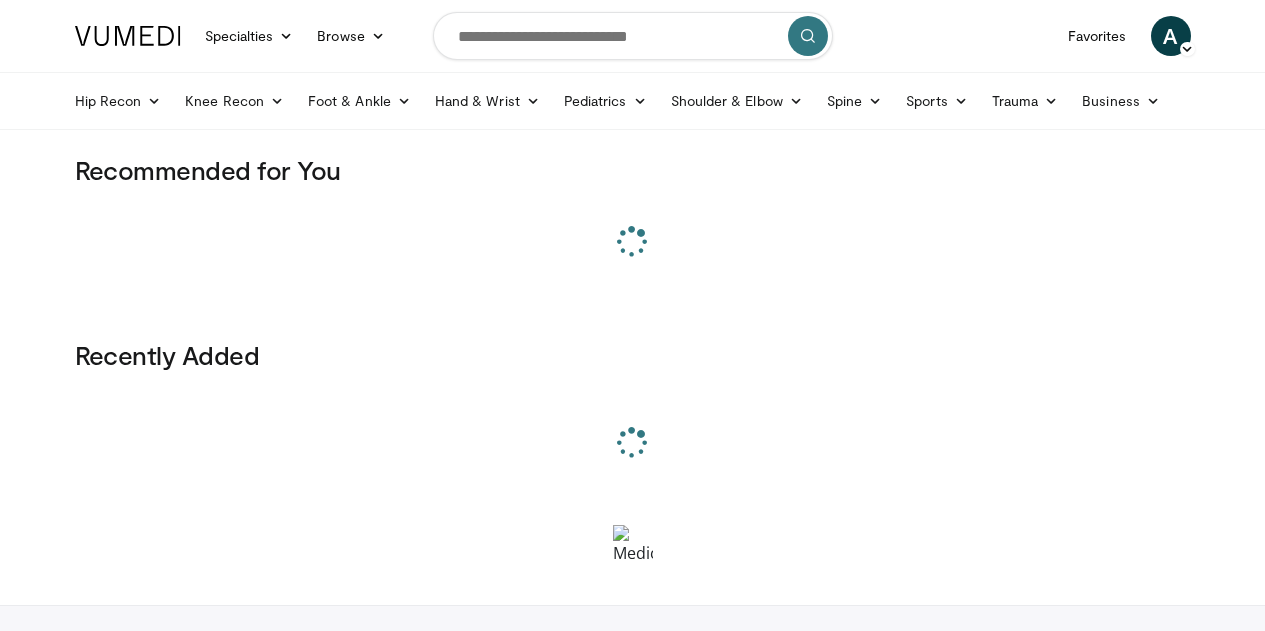 scroll, scrollTop: 0, scrollLeft: 0, axis: both 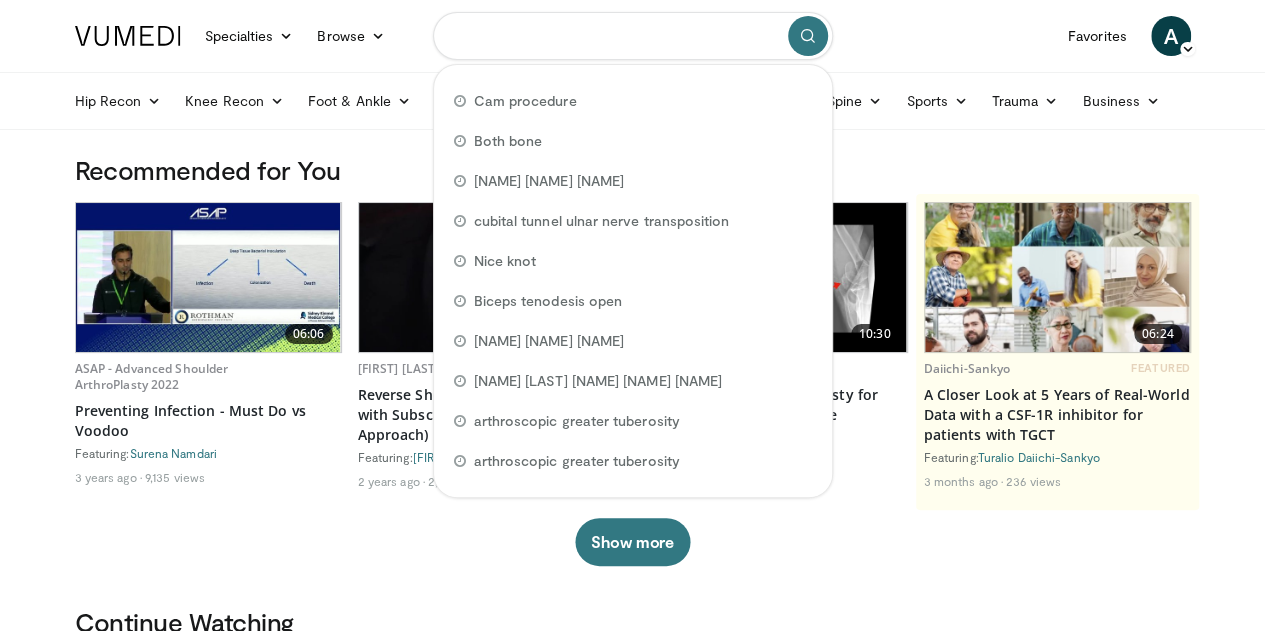 click at bounding box center [633, 36] 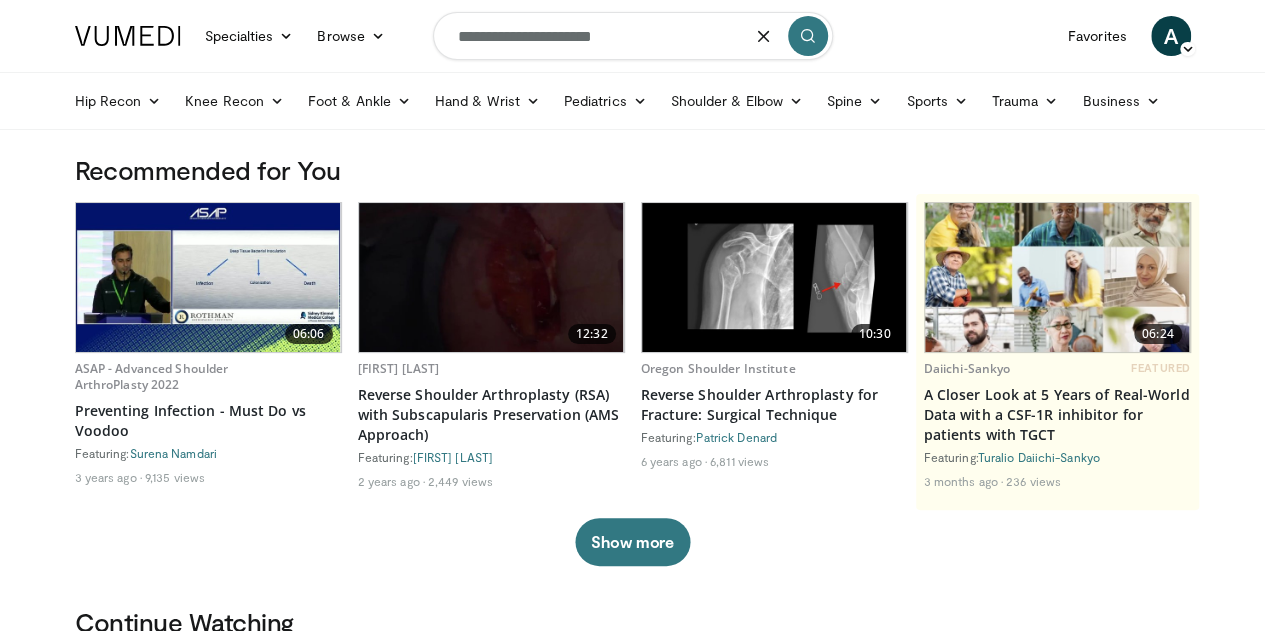 type on "**********" 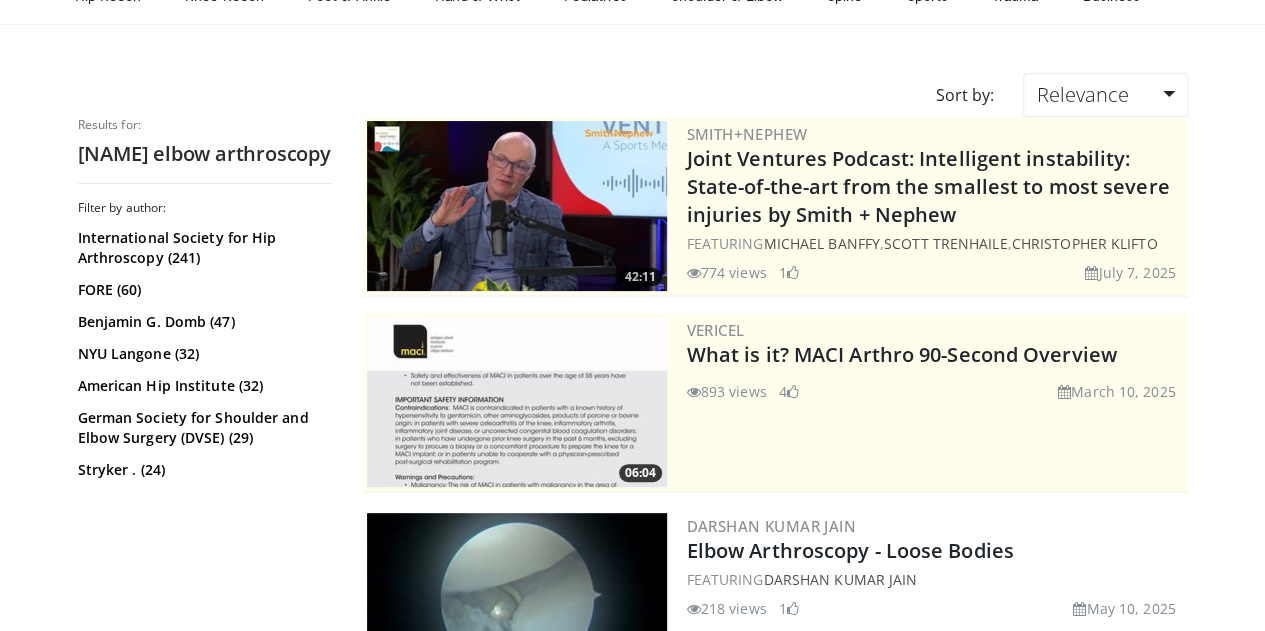 scroll, scrollTop: 0, scrollLeft: 0, axis: both 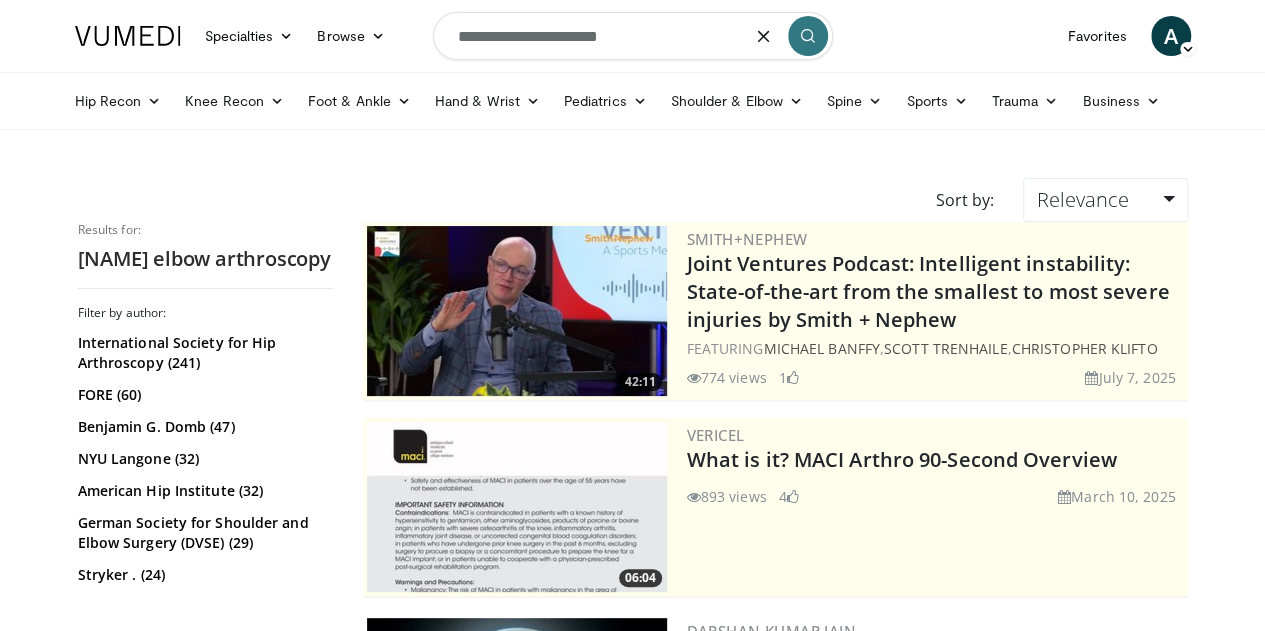 click on "**********" at bounding box center (633, 36) 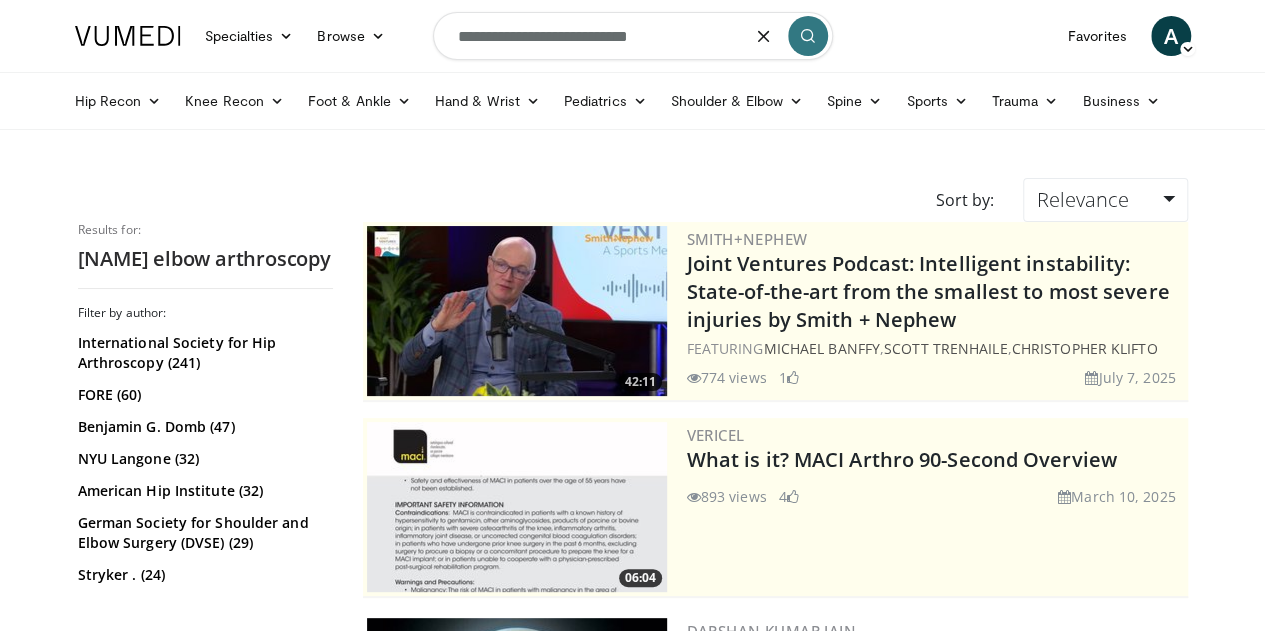 type on "**********" 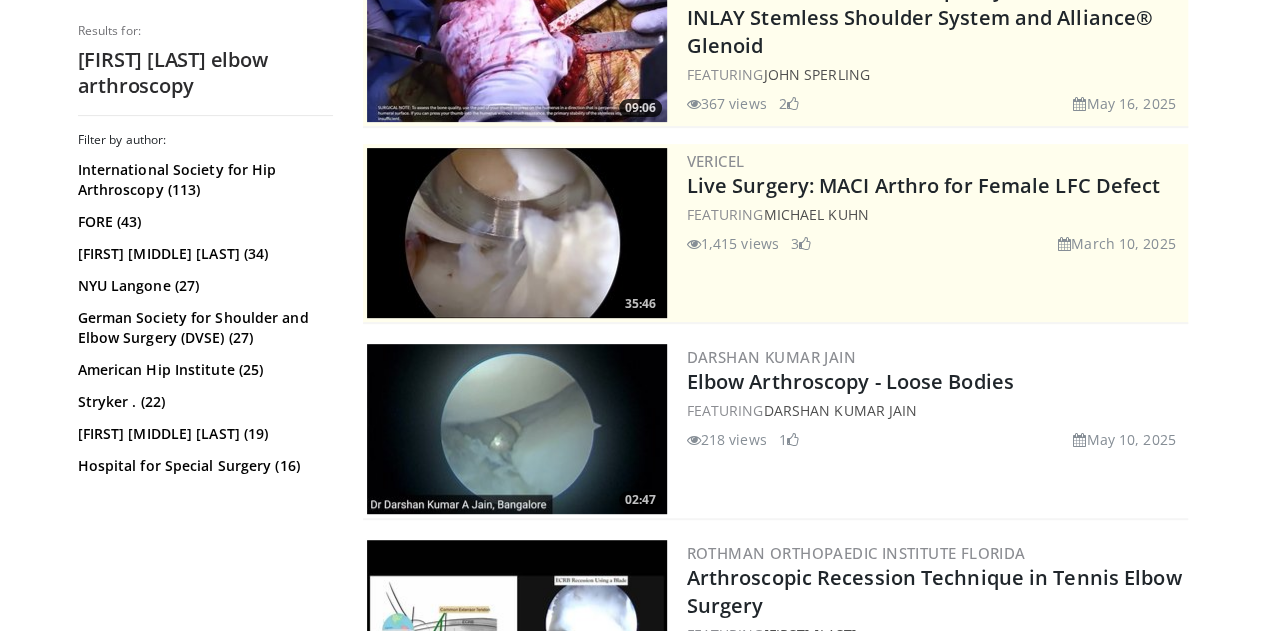 scroll, scrollTop: 0, scrollLeft: 0, axis: both 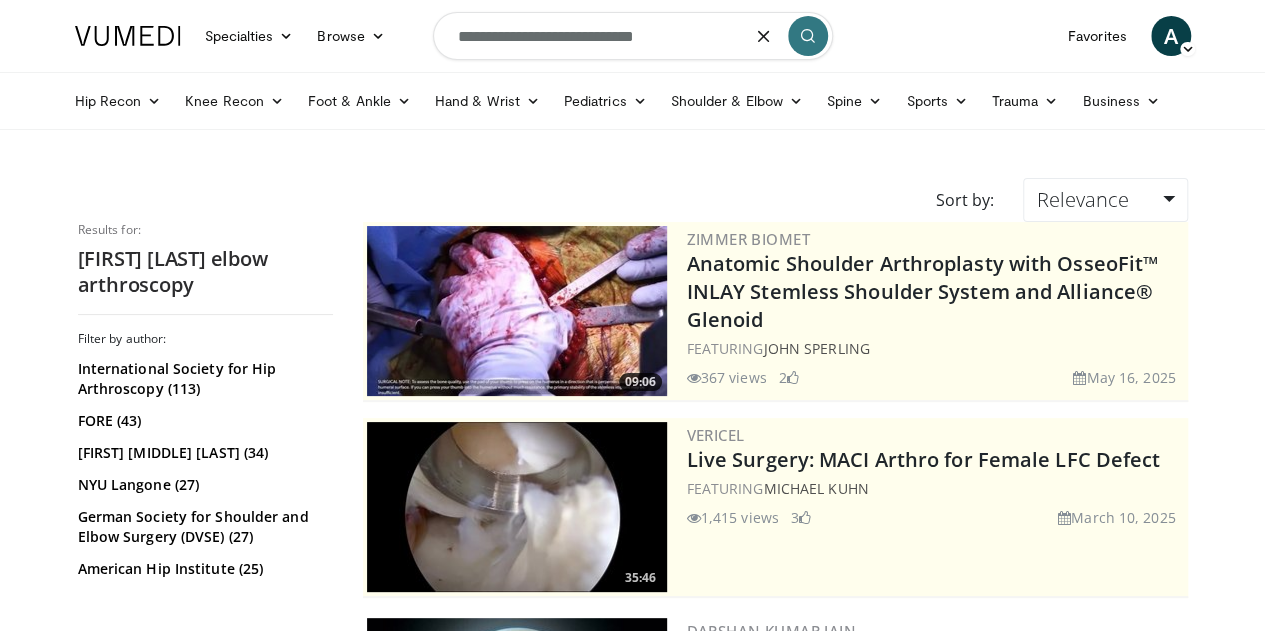 drag, startPoint x: 554, startPoint y: 38, endPoint x: 760, endPoint y: 10, distance: 207.89421 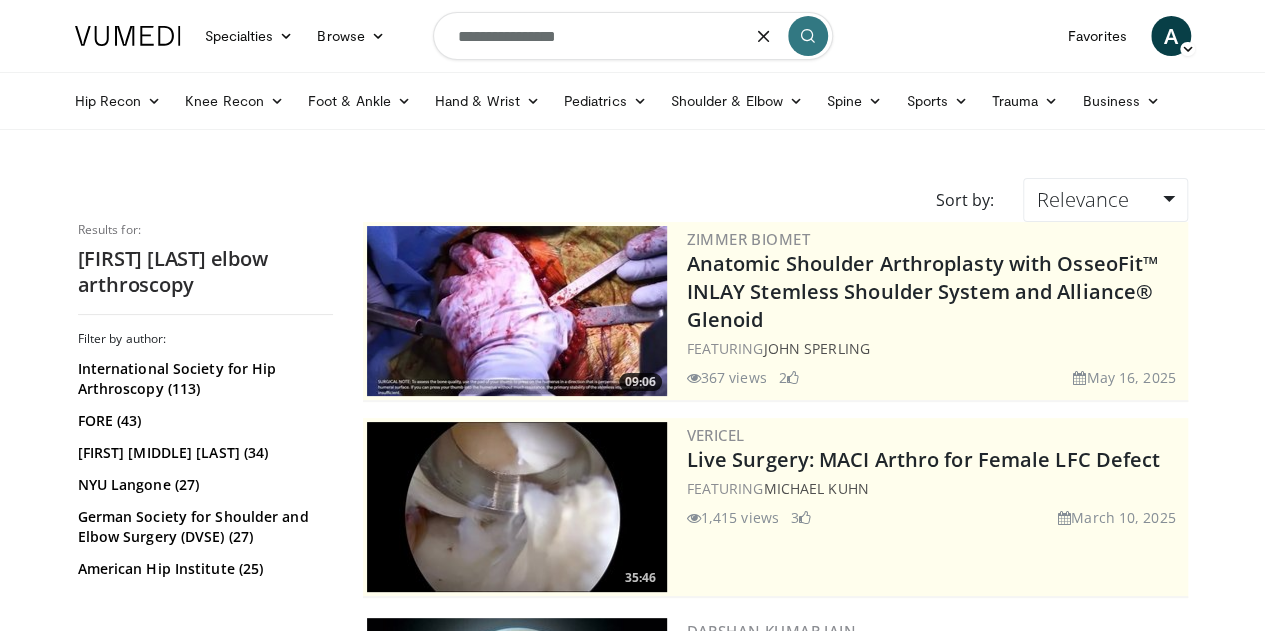 type on "**********" 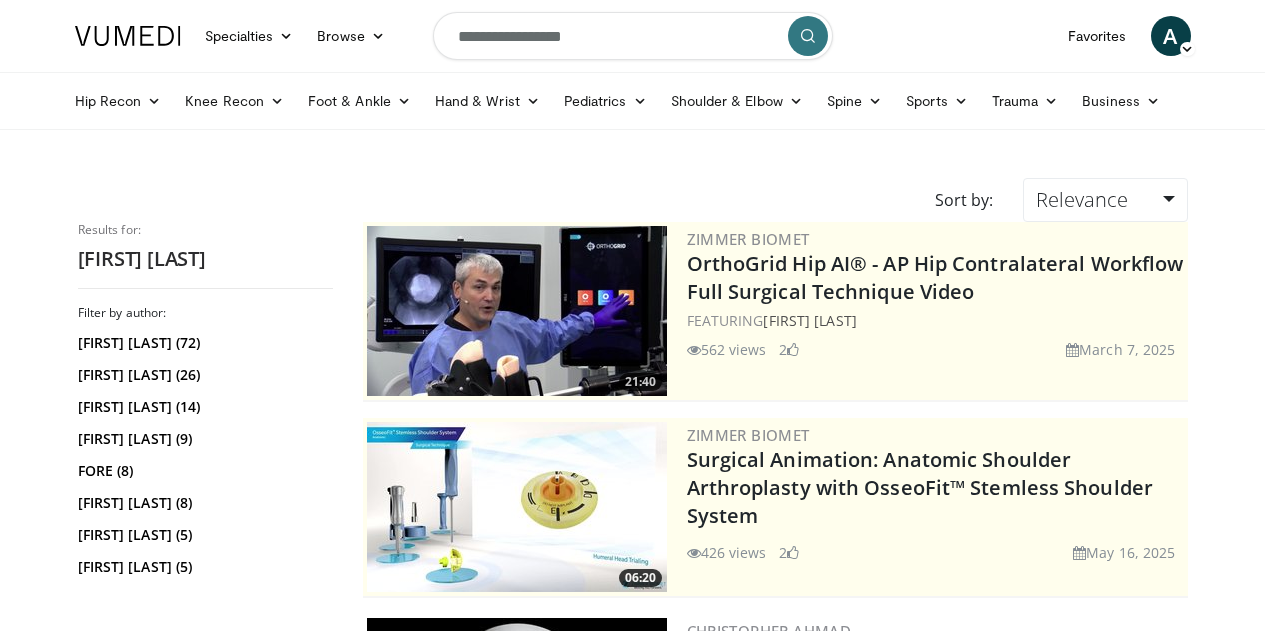 scroll, scrollTop: 0, scrollLeft: 0, axis: both 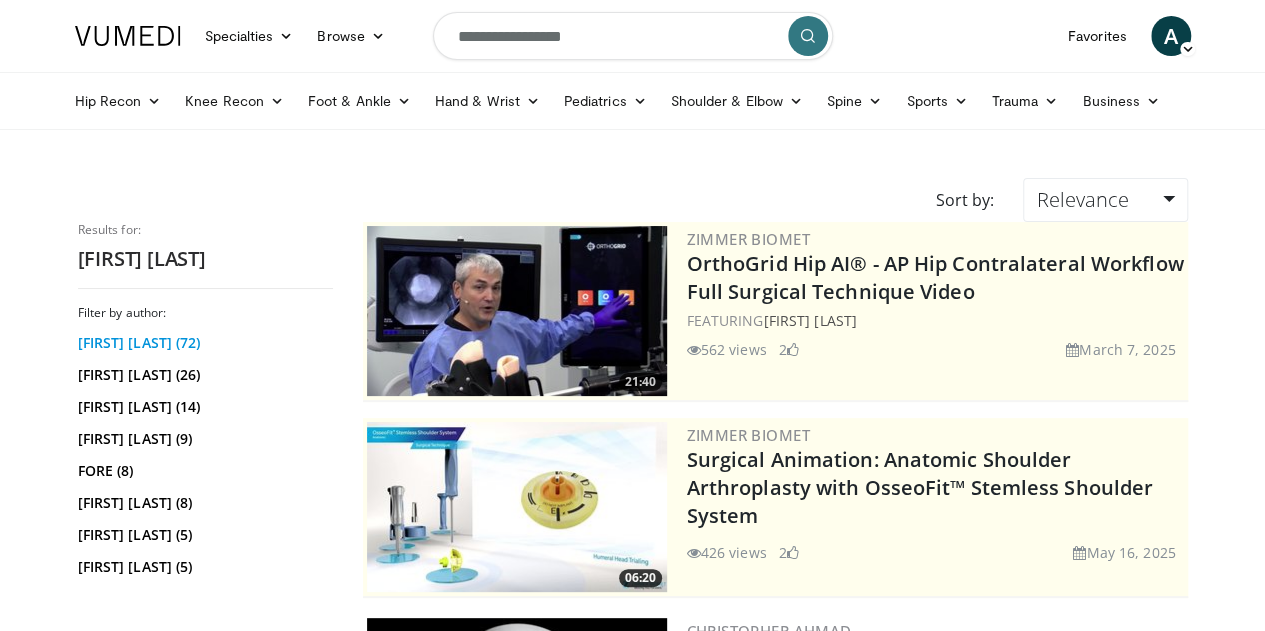 click on "Christopher Ahmad (72)" at bounding box center (203, 343) 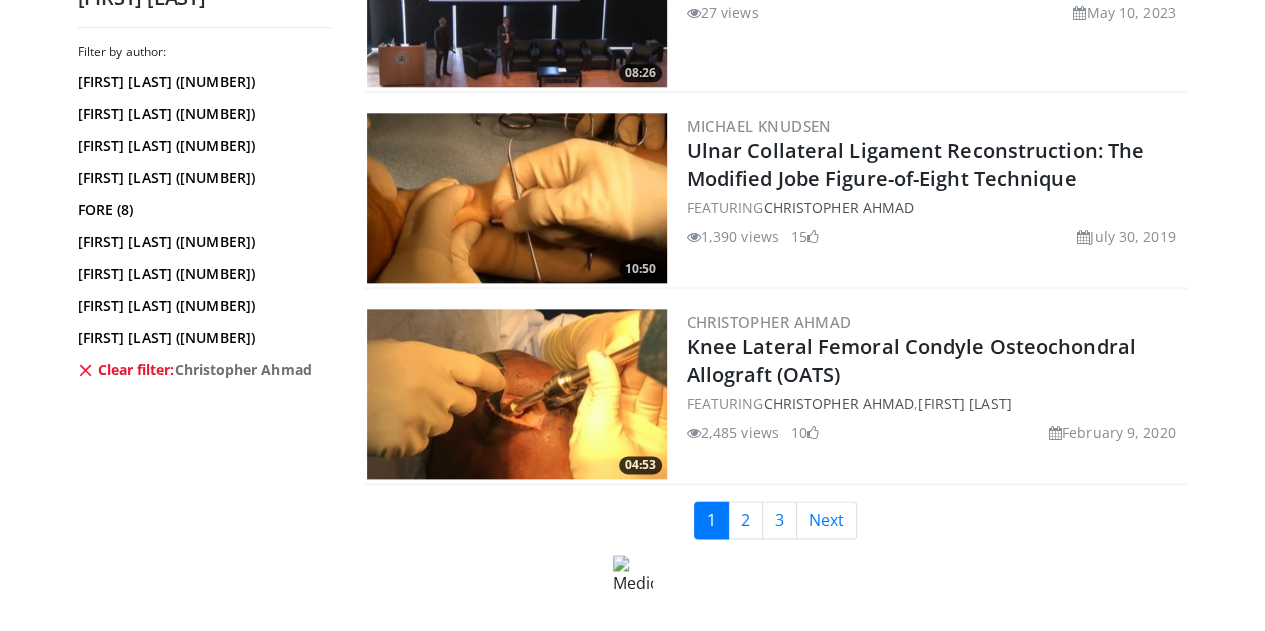 scroll, scrollTop: 4872, scrollLeft: 0, axis: vertical 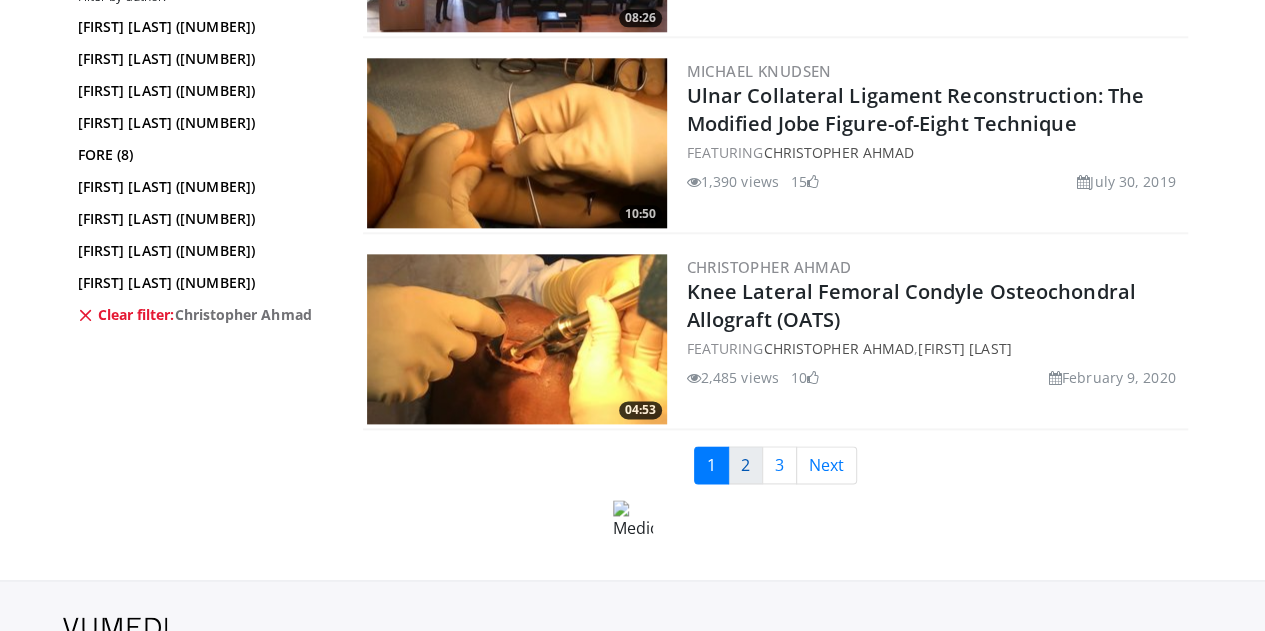 click on "2" at bounding box center (745, 465) 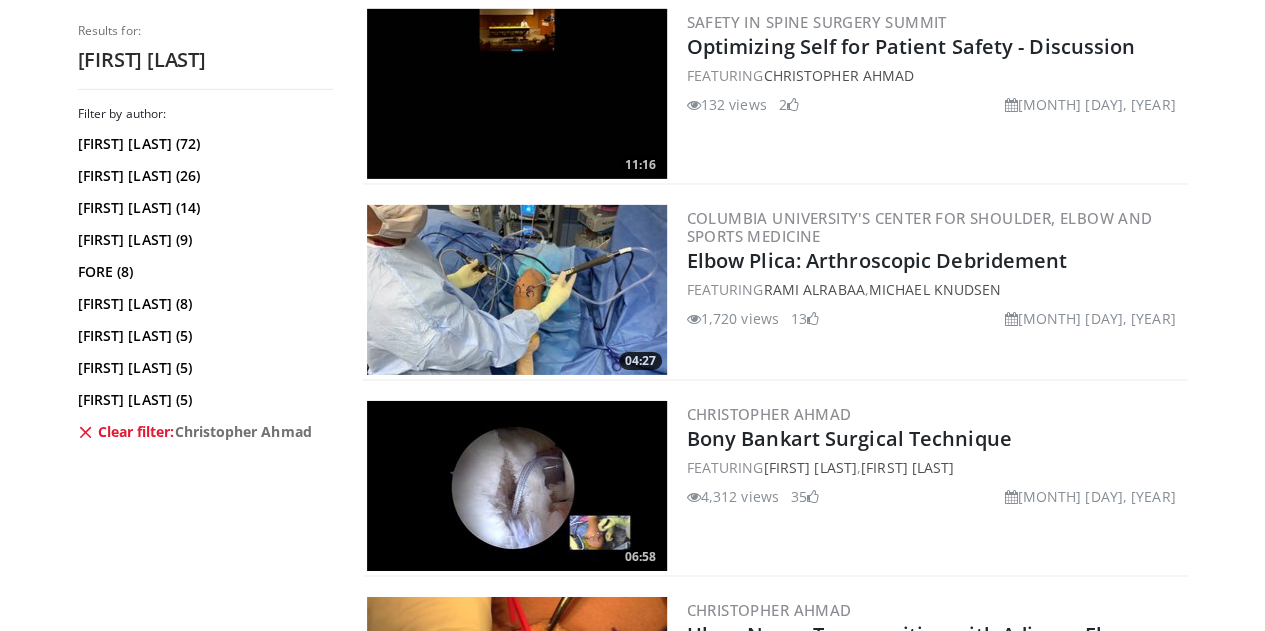 scroll, scrollTop: 3158, scrollLeft: 0, axis: vertical 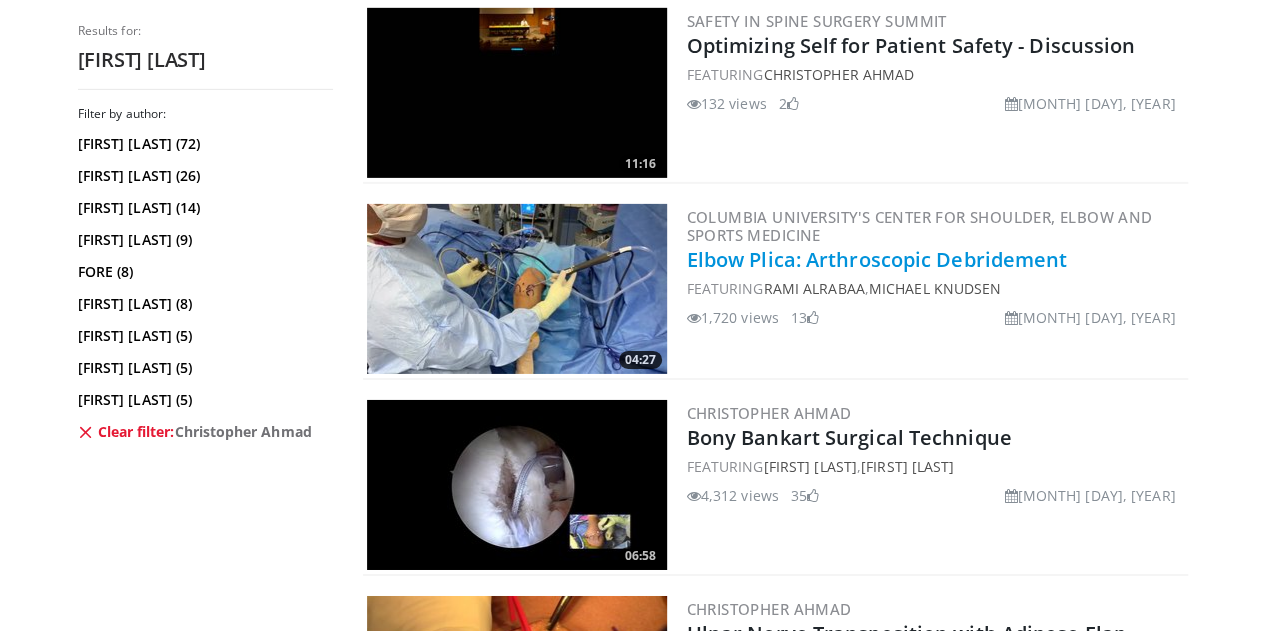 click on "Elbow Plica: Arthroscopic Debridement" at bounding box center [877, 259] 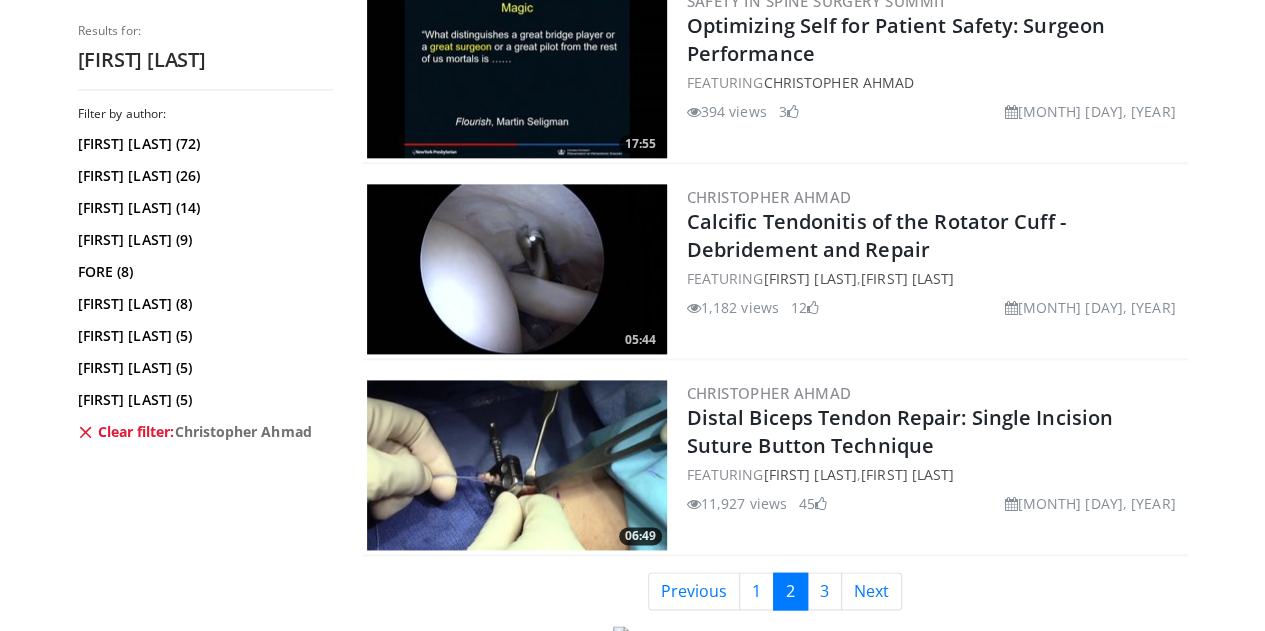 scroll, scrollTop: 5058, scrollLeft: 0, axis: vertical 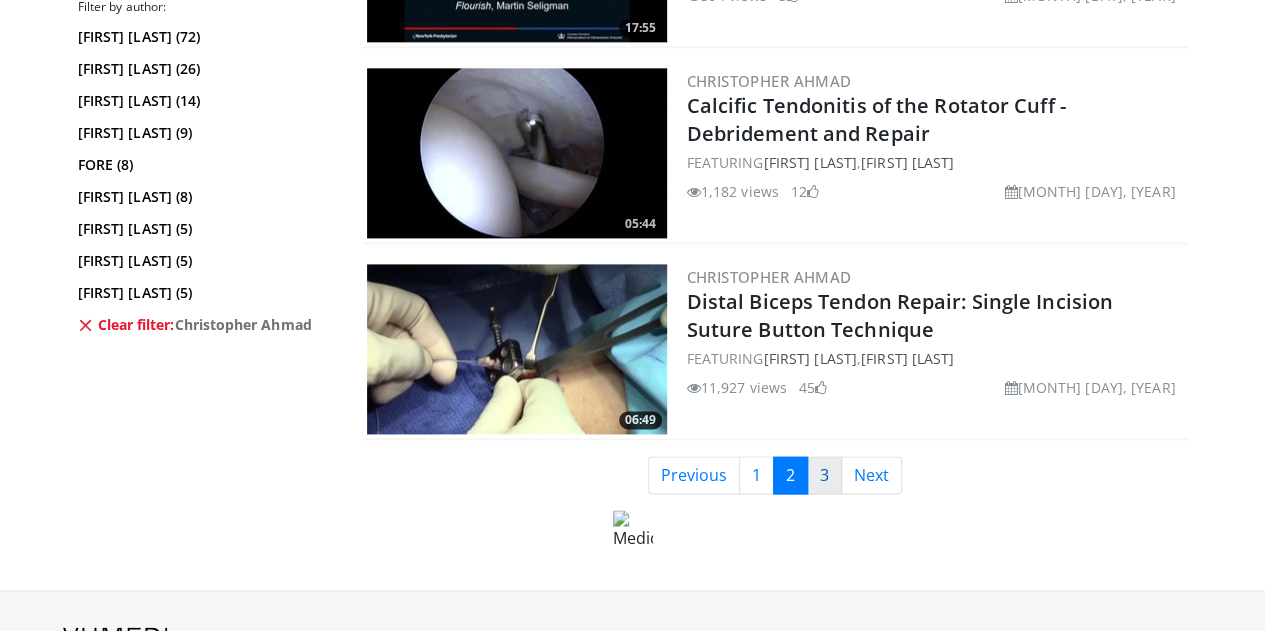 click on "3" at bounding box center [824, 475] 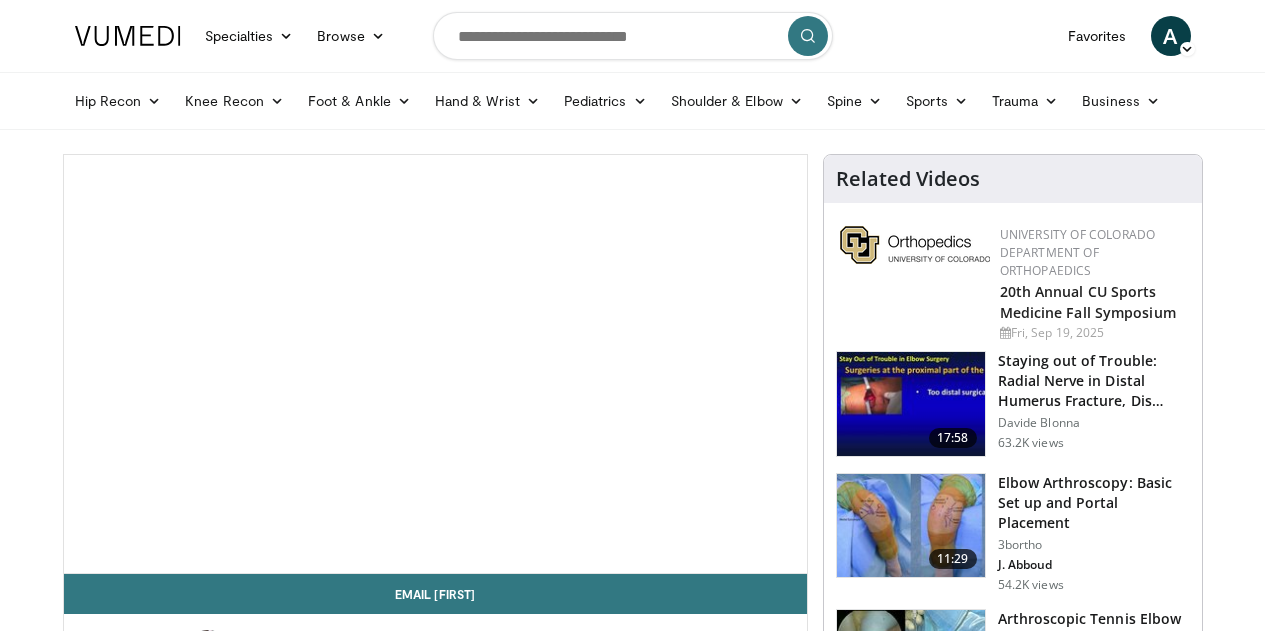 scroll, scrollTop: 0, scrollLeft: 0, axis: both 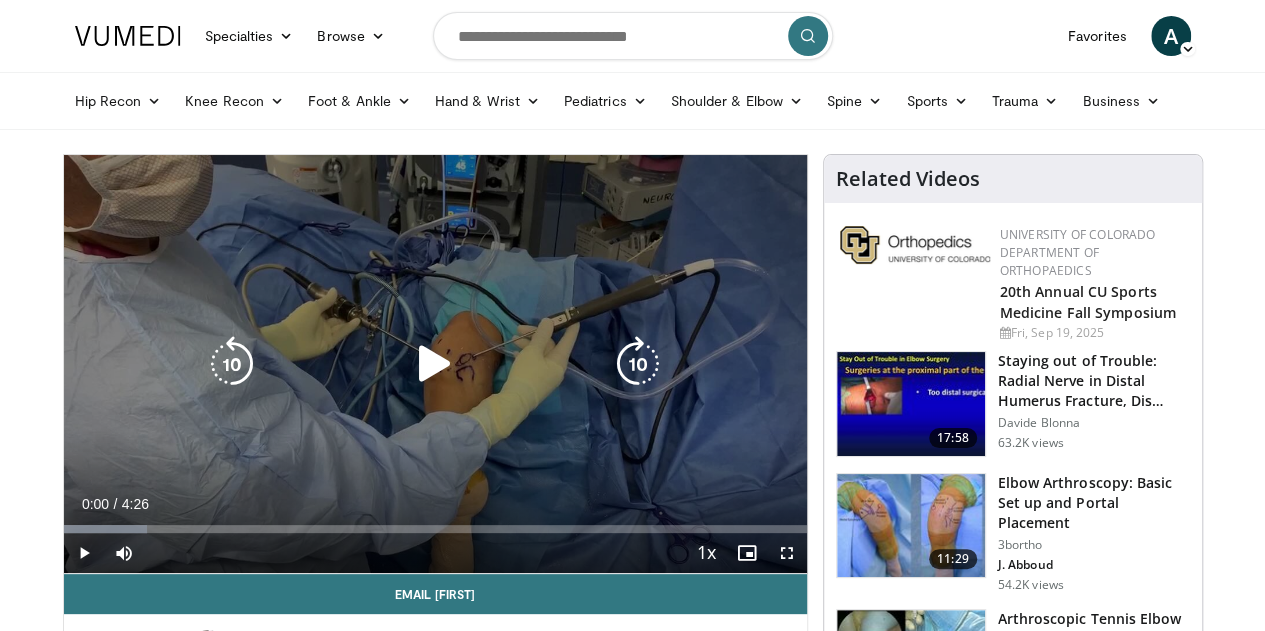 click on "10 seconds
Tap to unmute" at bounding box center [435, 364] 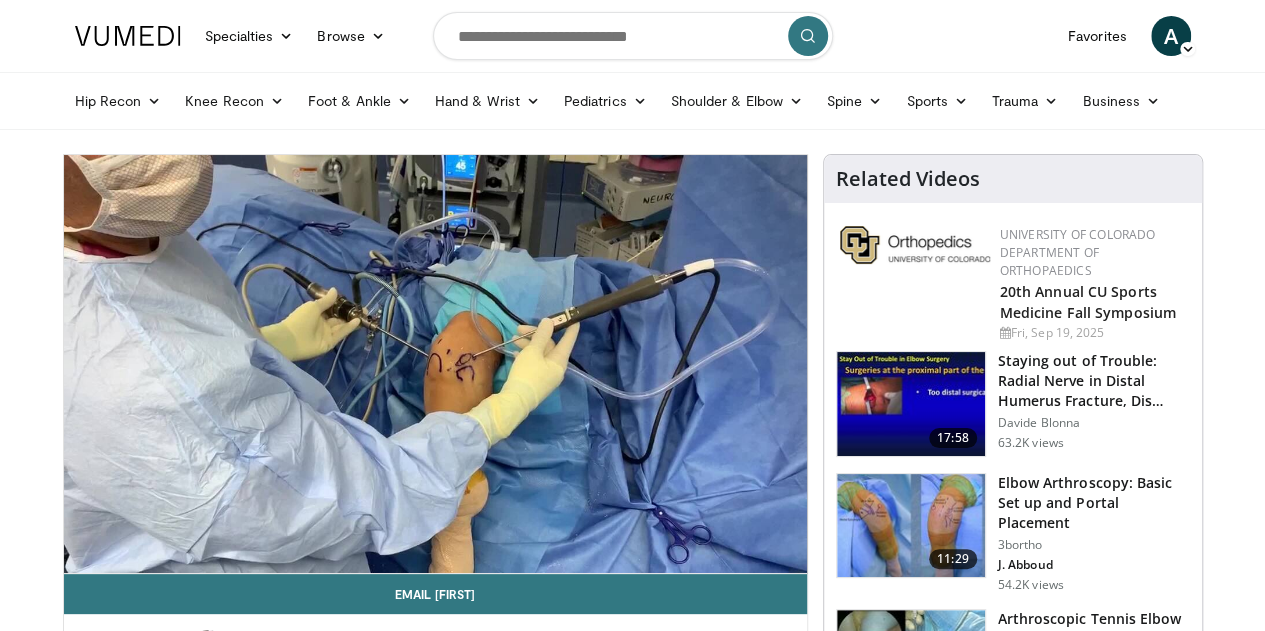 click on "Elbow Arthroscopy: Basic Set up and Portal Placement" at bounding box center [1094, 503] 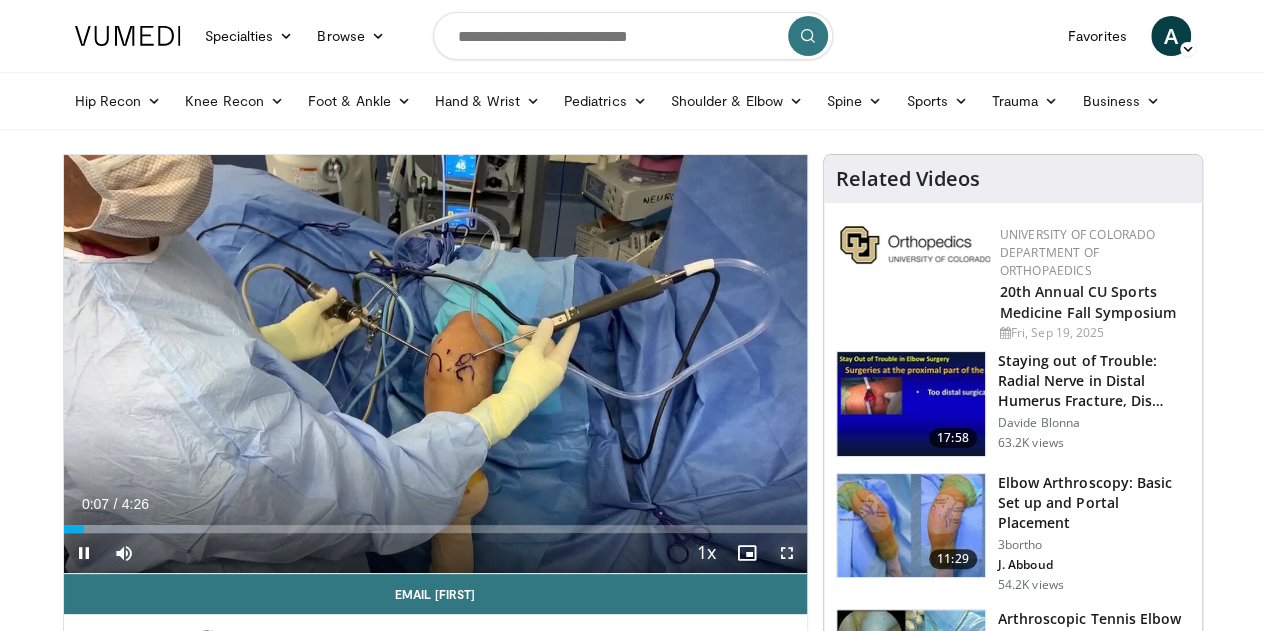 click at bounding box center [787, 553] 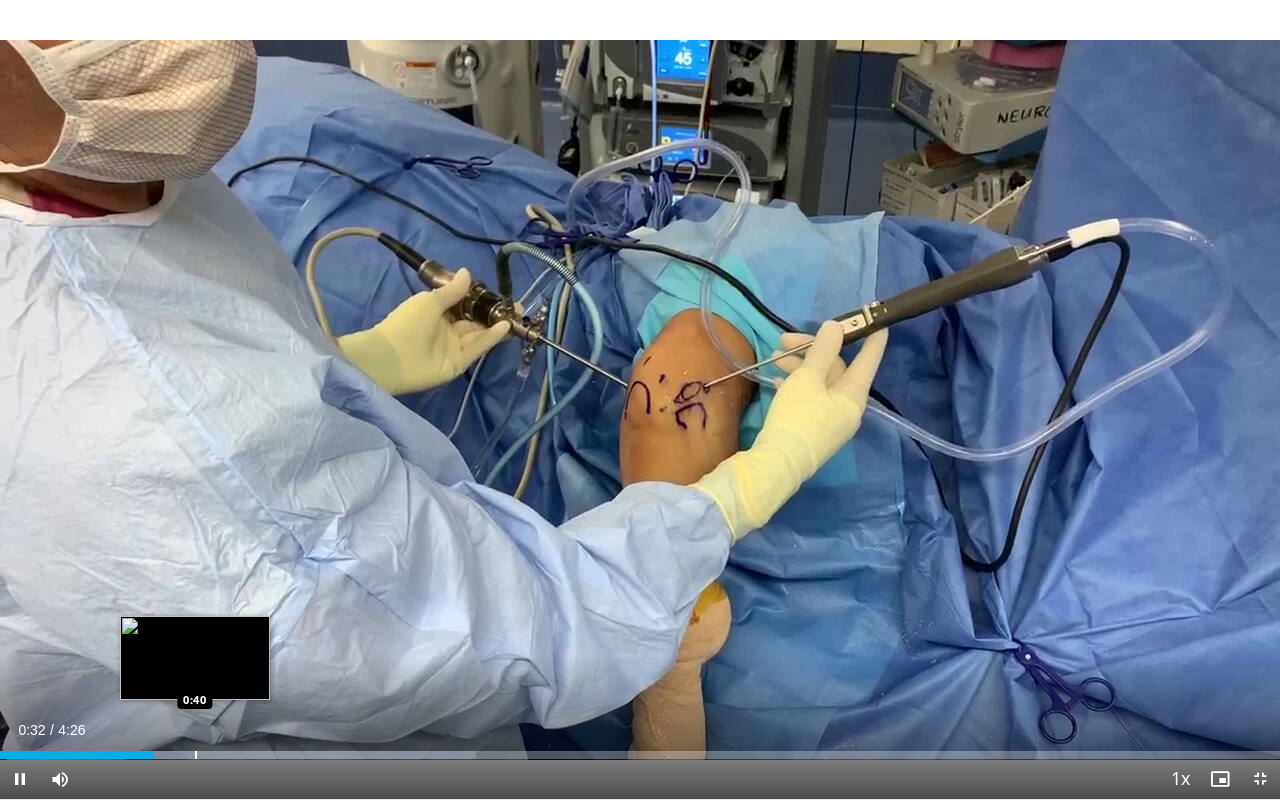 click on "Loaded :  37.15% 0:32 0:40" at bounding box center [640, 755] 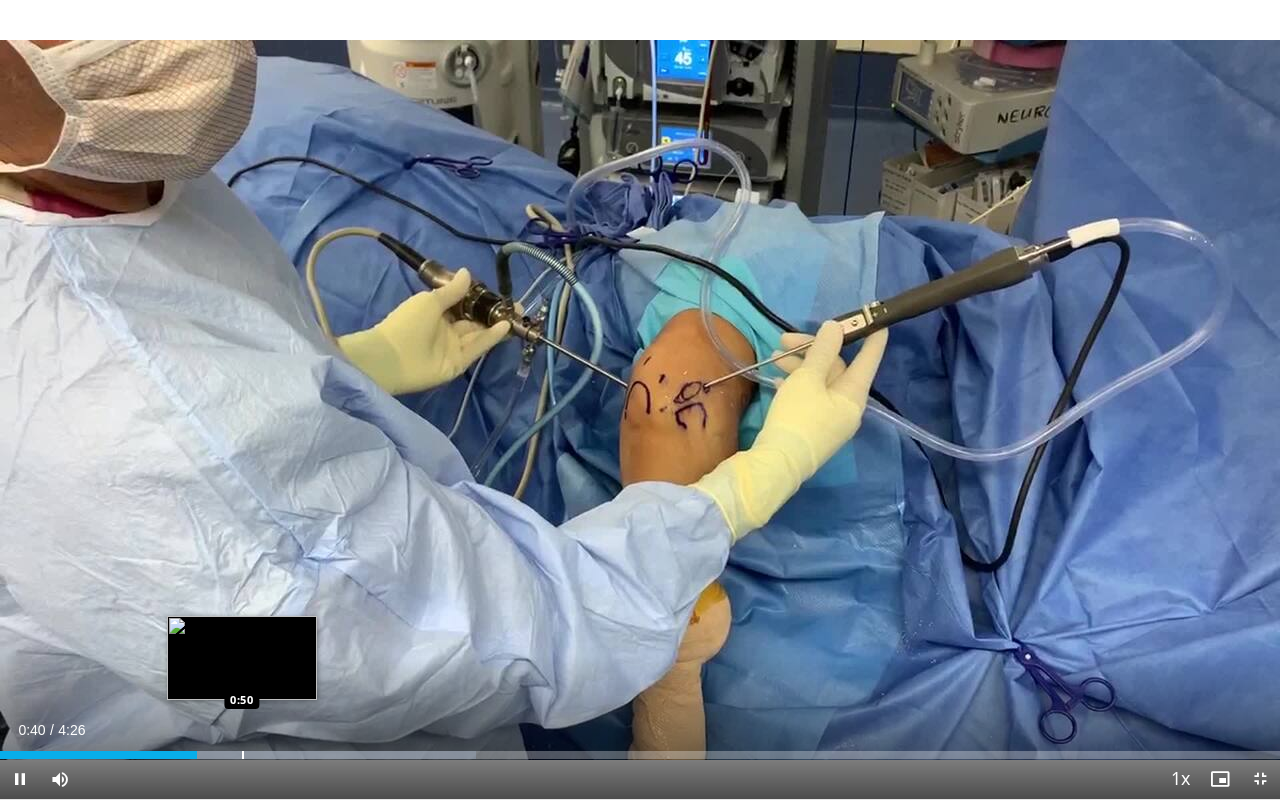 click on "Loaded :  37.15% 0:41 0:50" at bounding box center [640, 755] 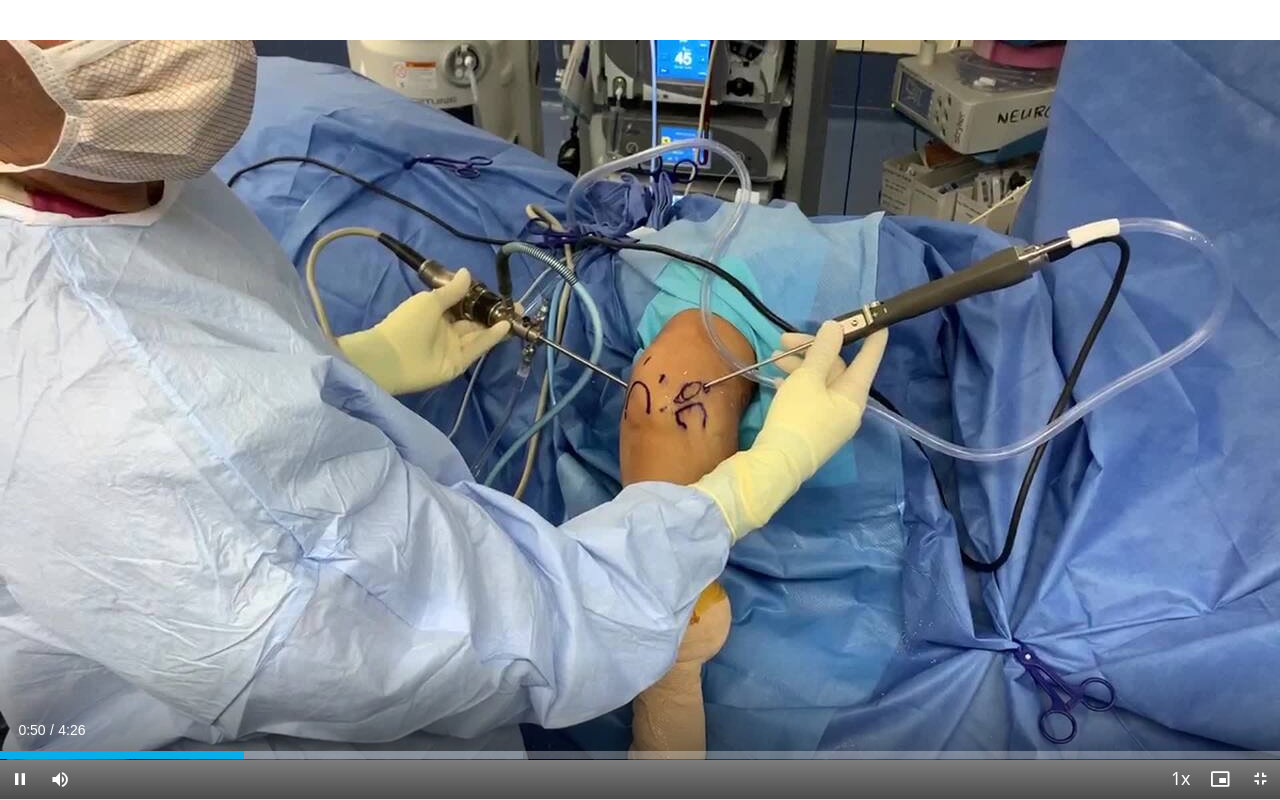 click on "**********" at bounding box center (640, 400) 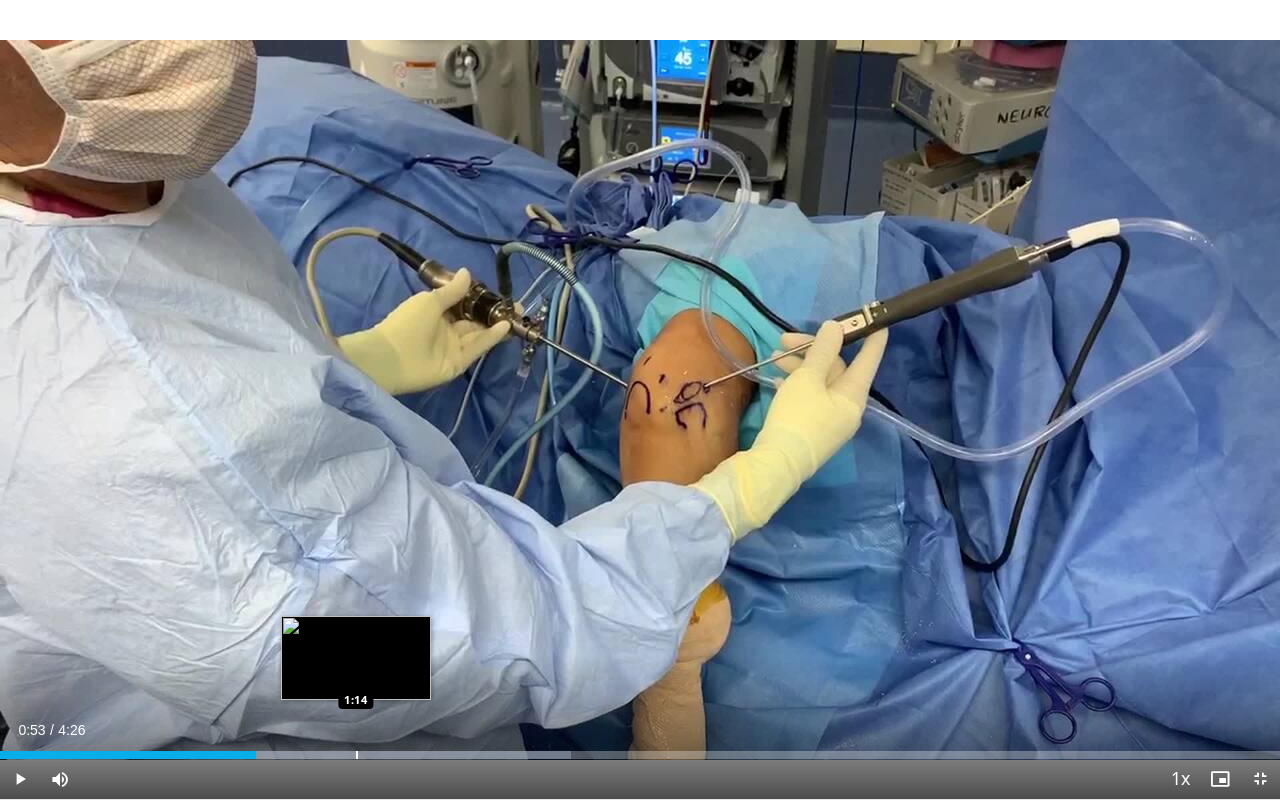 click at bounding box center (357, 755) 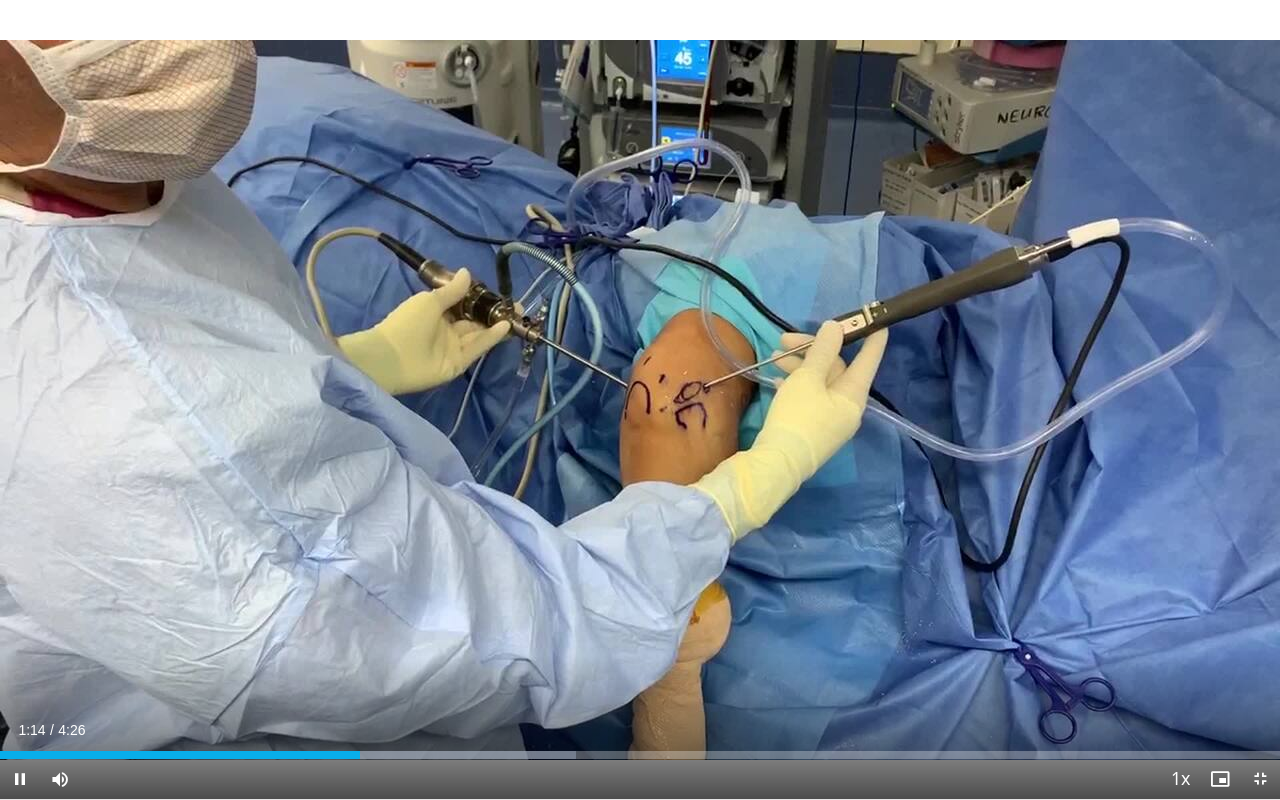 click on "Current Time  1:14 / Duration  4:26 Pause Skip Backward Skip Forward Mute Loaded :  44.97% 1:14 1:14 Stream Type  LIVE Seek to live, currently behind live LIVE   1x Playback Rate 0.5x 0.75x 1x , selected 1.25x 1.5x 1.75x 2x Chapters Chapters Descriptions descriptions off , selected Captions captions settings , opens captions settings dialog captions off , selected Audio Track en (Main) , selected Exit Fullscreen Enable picture-in-picture mode" at bounding box center [640, 779] 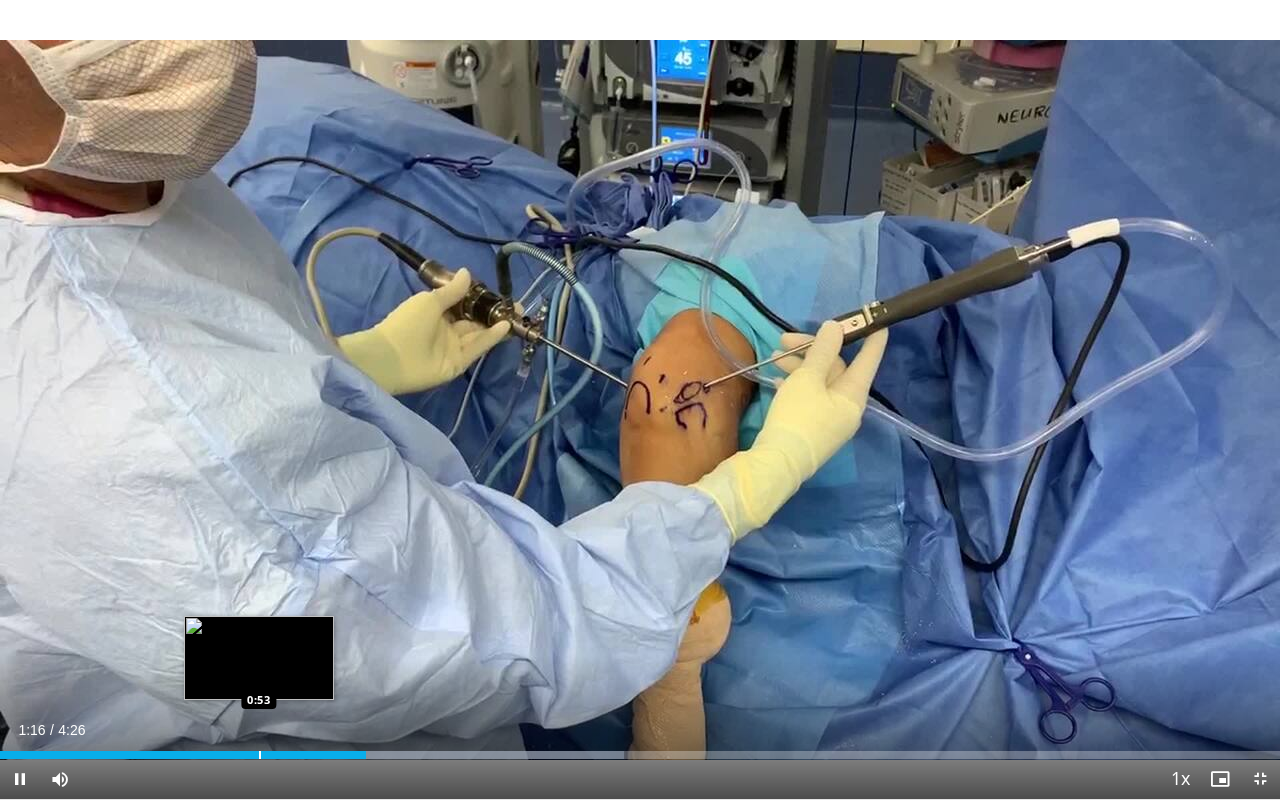 click on "Loaded :  48.72% 1:16 0:53" at bounding box center [640, 749] 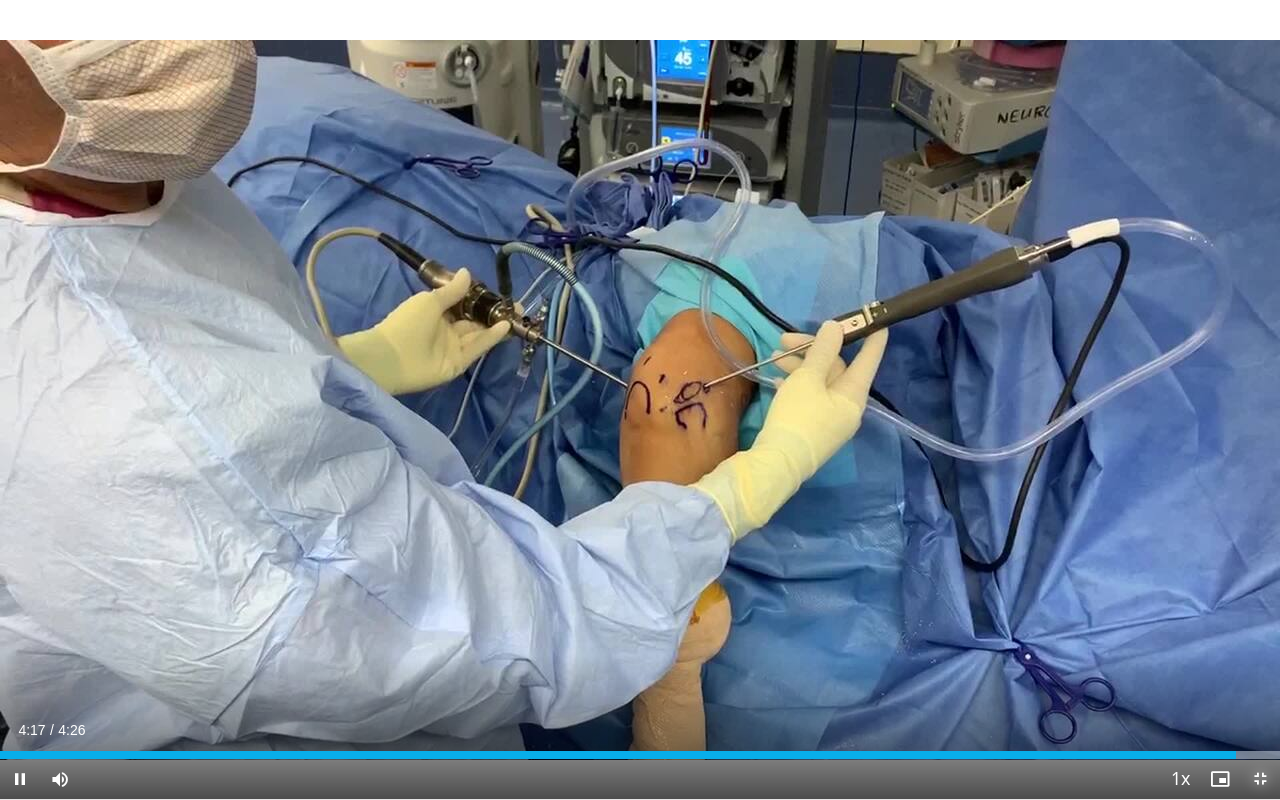 click at bounding box center [1260, 779] 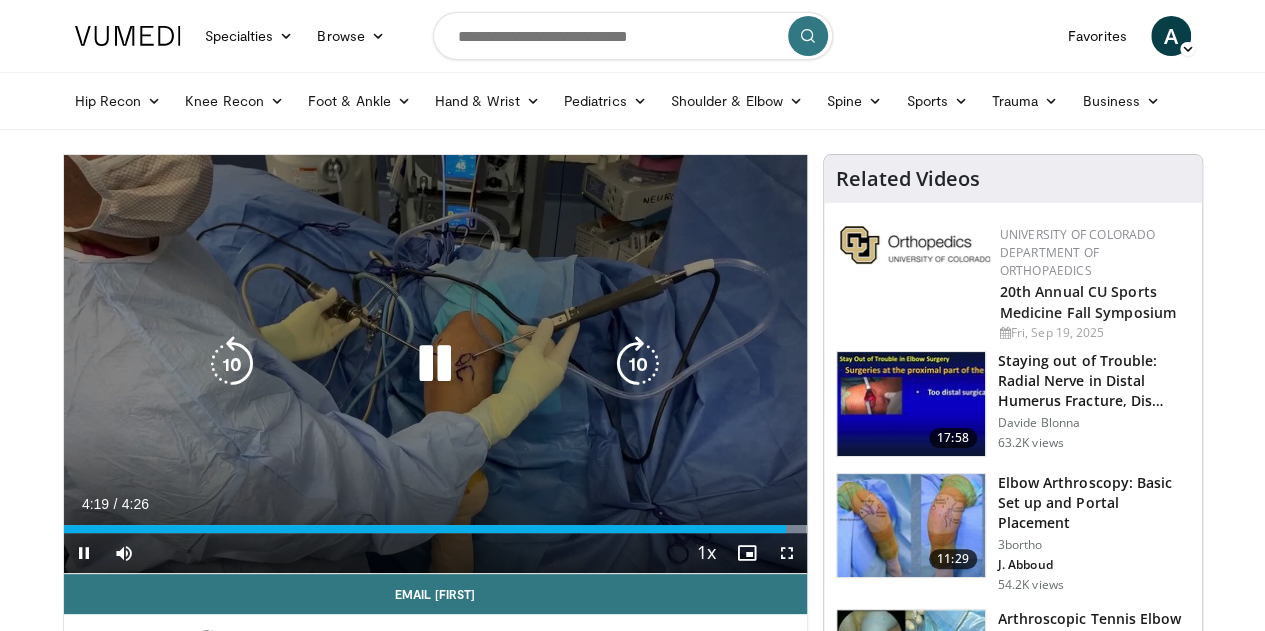 click at bounding box center (435, 364) 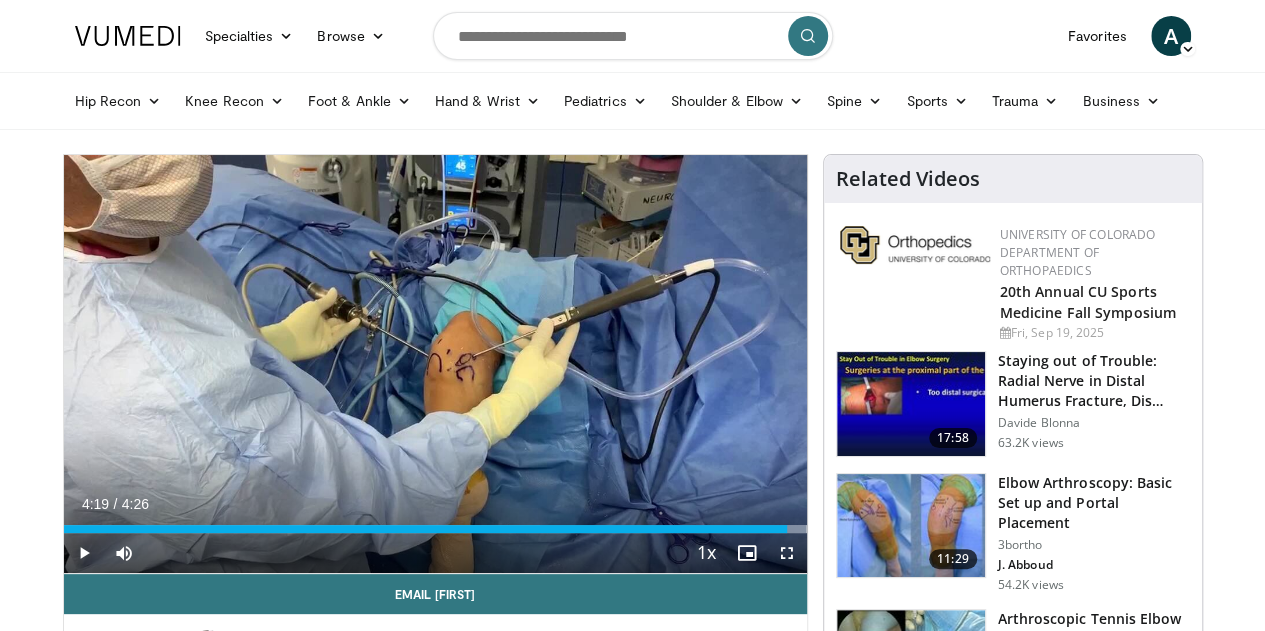 click at bounding box center [911, 526] 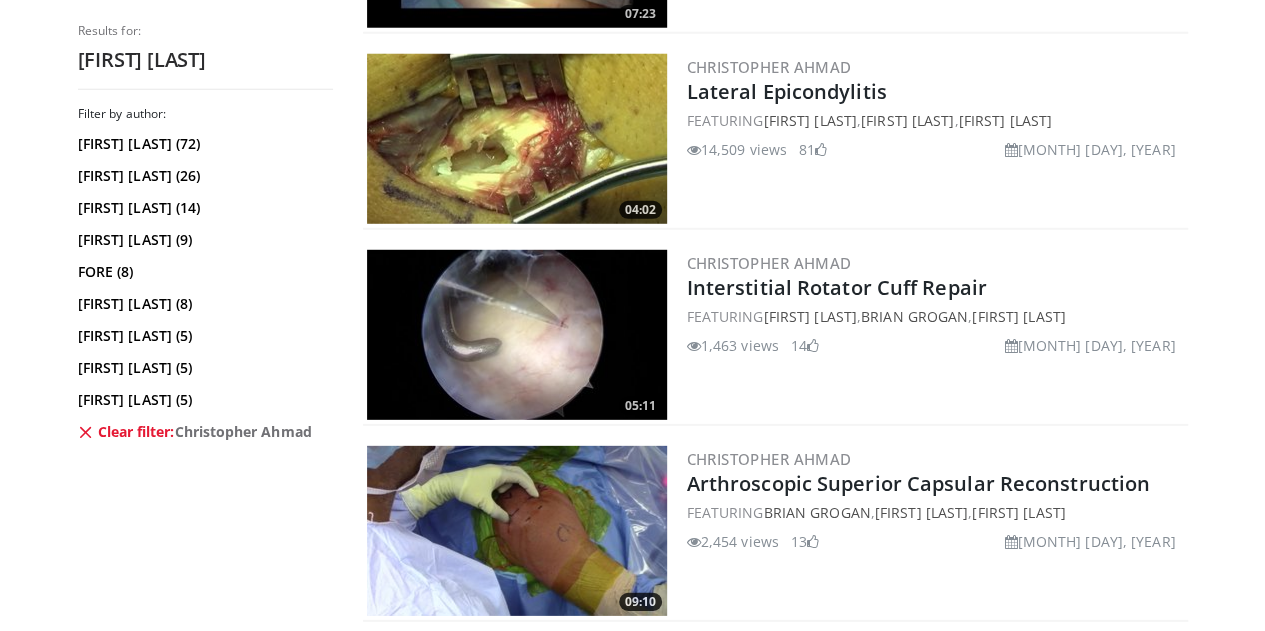 scroll, scrollTop: 2722, scrollLeft: 0, axis: vertical 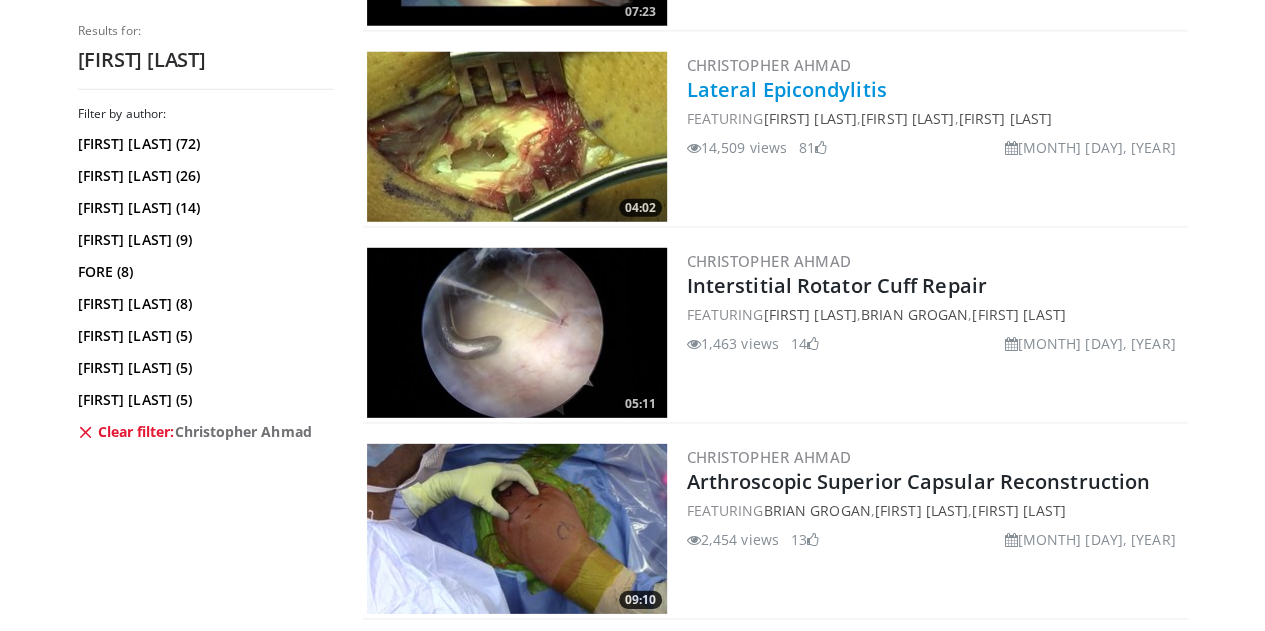 click on "Lateral Epicondylitis" at bounding box center [787, 89] 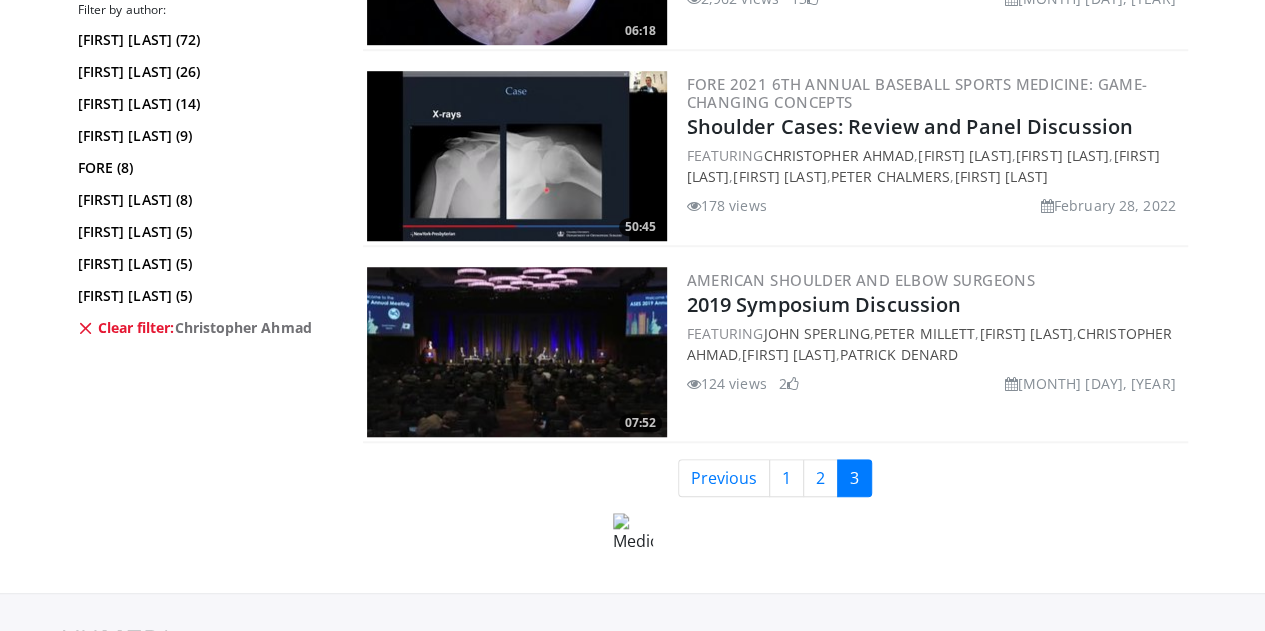 scroll, scrollTop: 4468, scrollLeft: 0, axis: vertical 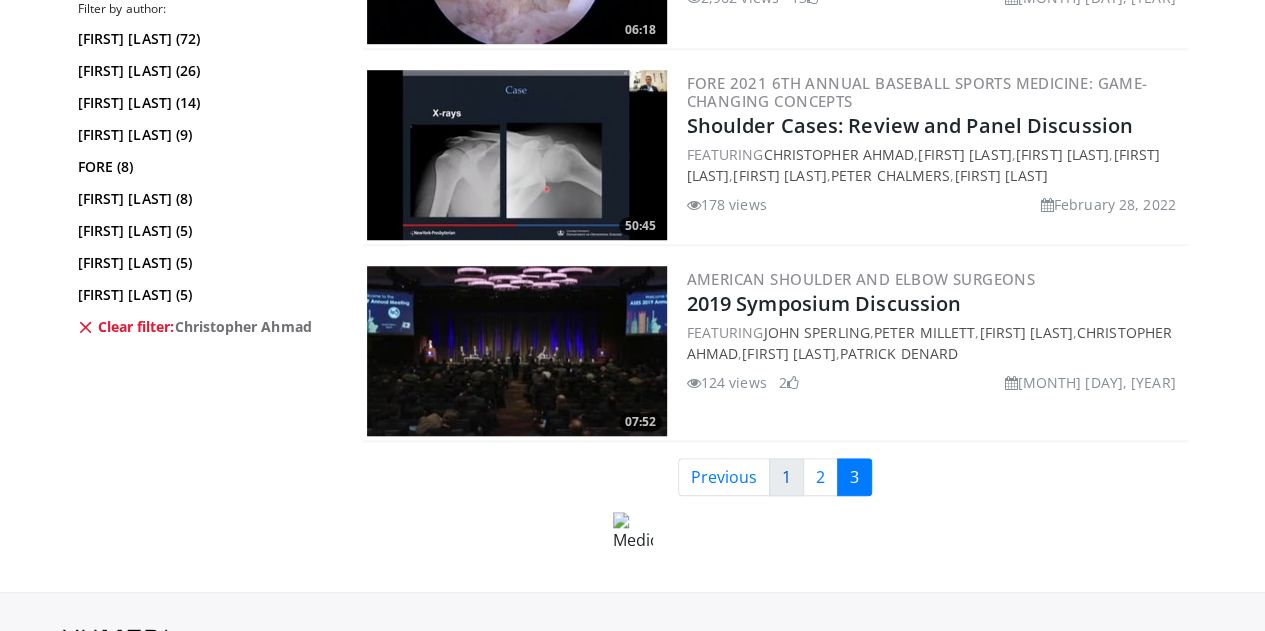 click on "1" at bounding box center (786, 477) 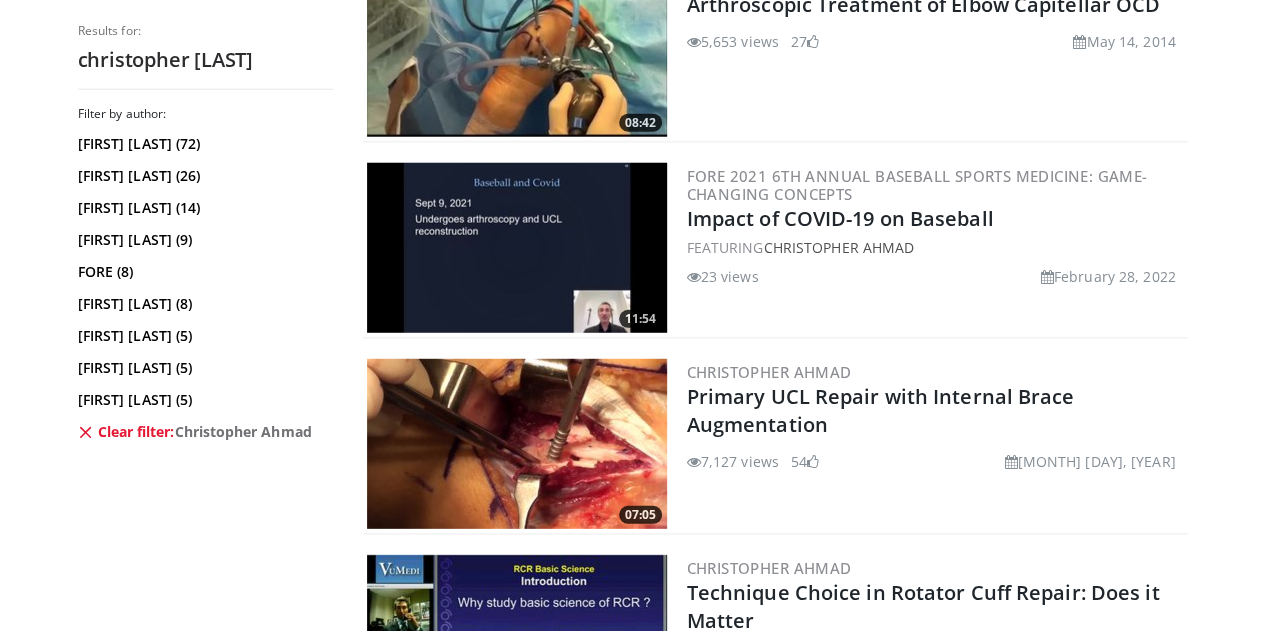 scroll, scrollTop: 2441, scrollLeft: 0, axis: vertical 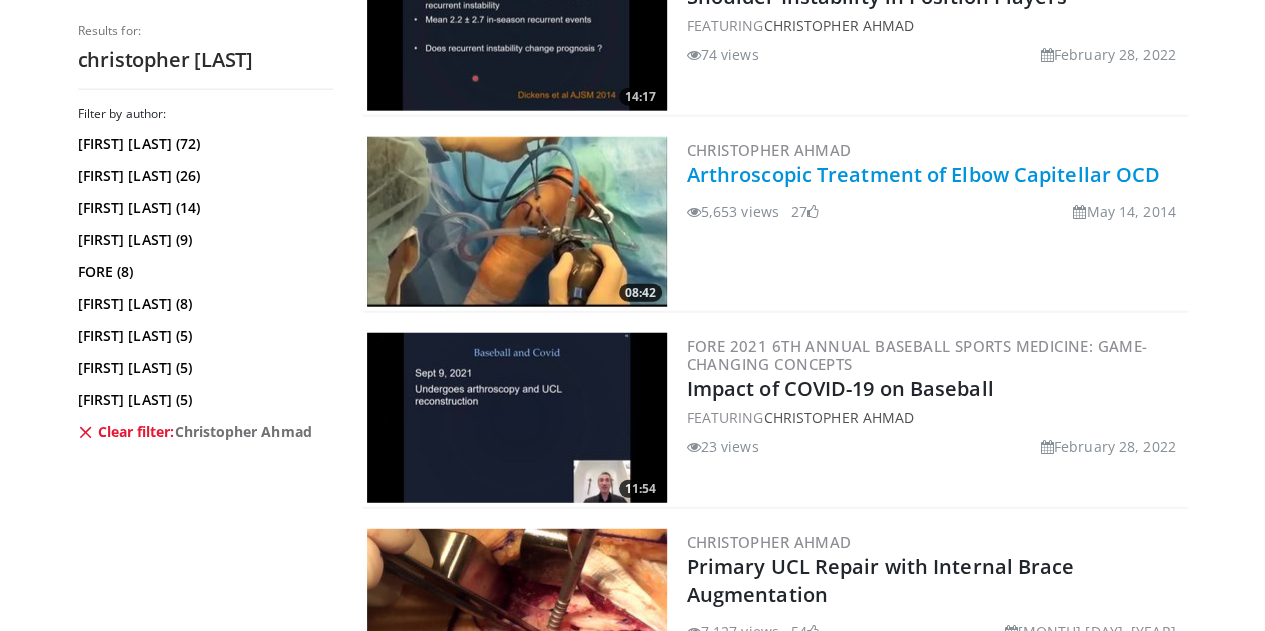 click on "Arthroscopic Treatment of Elbow Capitellar OCD" at bounding box center (924, 174) 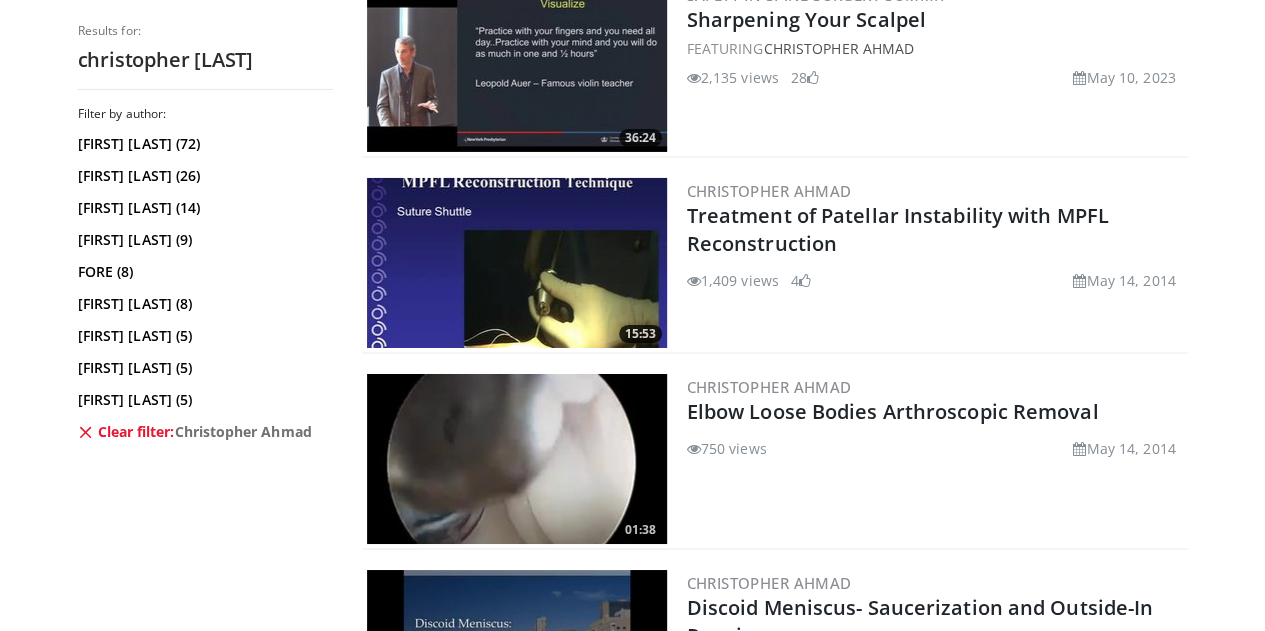 scroll, scrollTop: 3659, scrollLeft: 0, axis: vertical 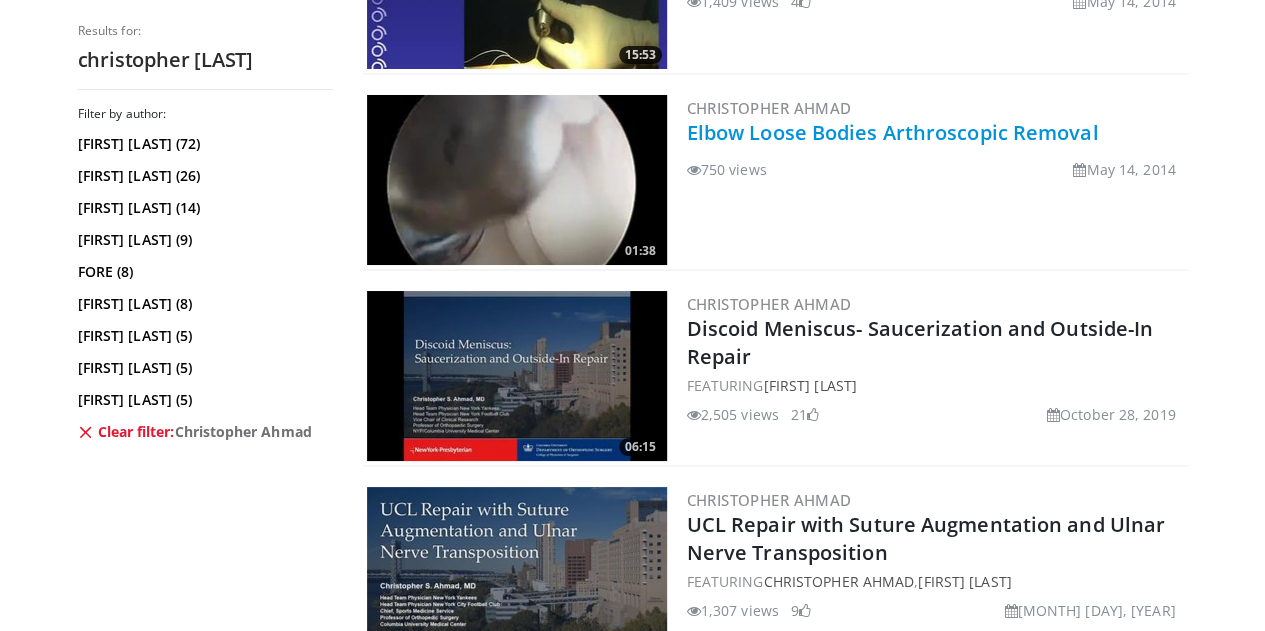 click on "Elbow Loose Bodies Arthroscopic Removal" at bounding box center (893, 132) 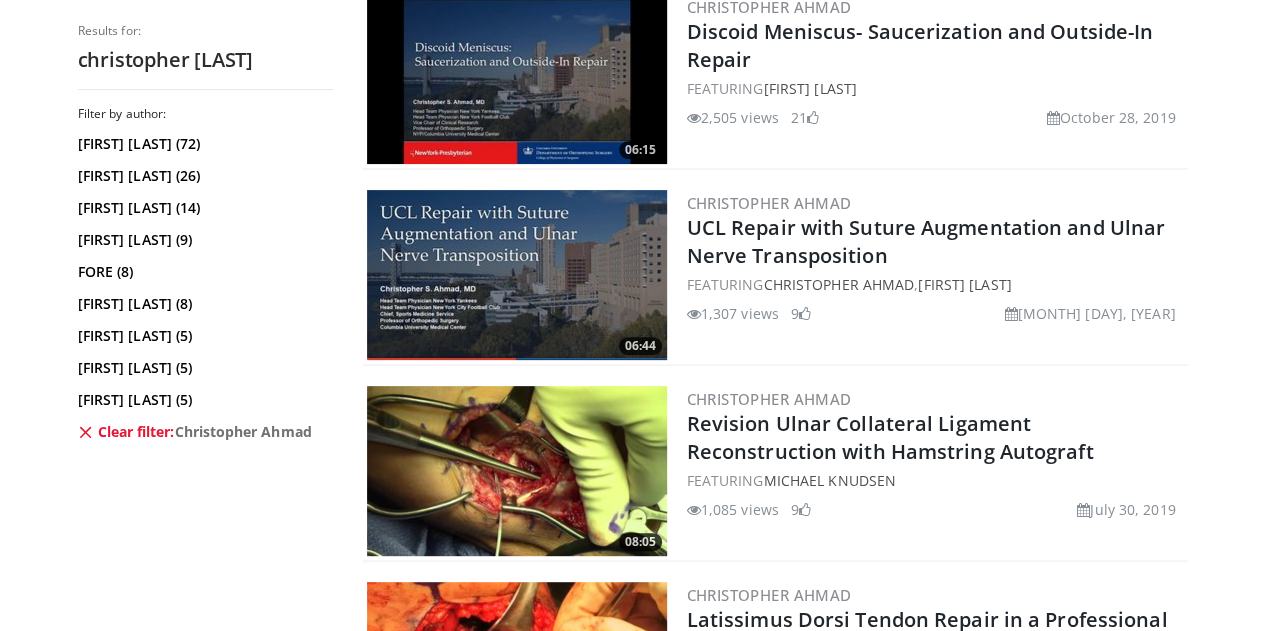 scroll, scrollTop: 3981, scrollLeft: 0, axis: vertical 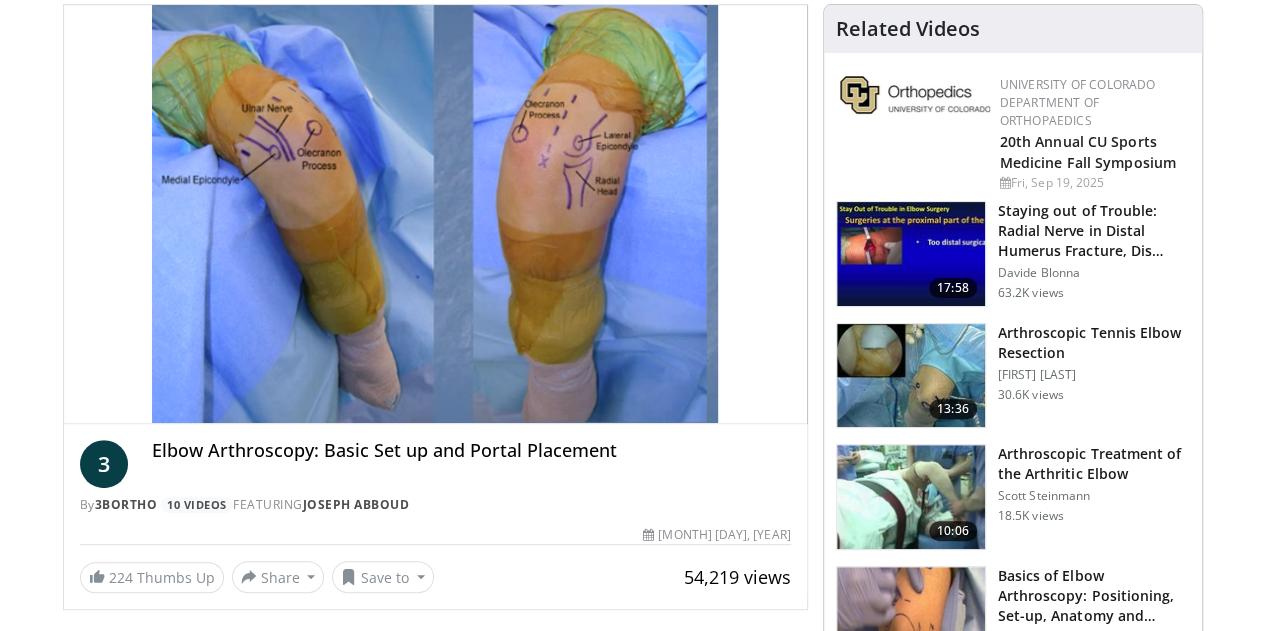 click at bounding box center [911, 497] 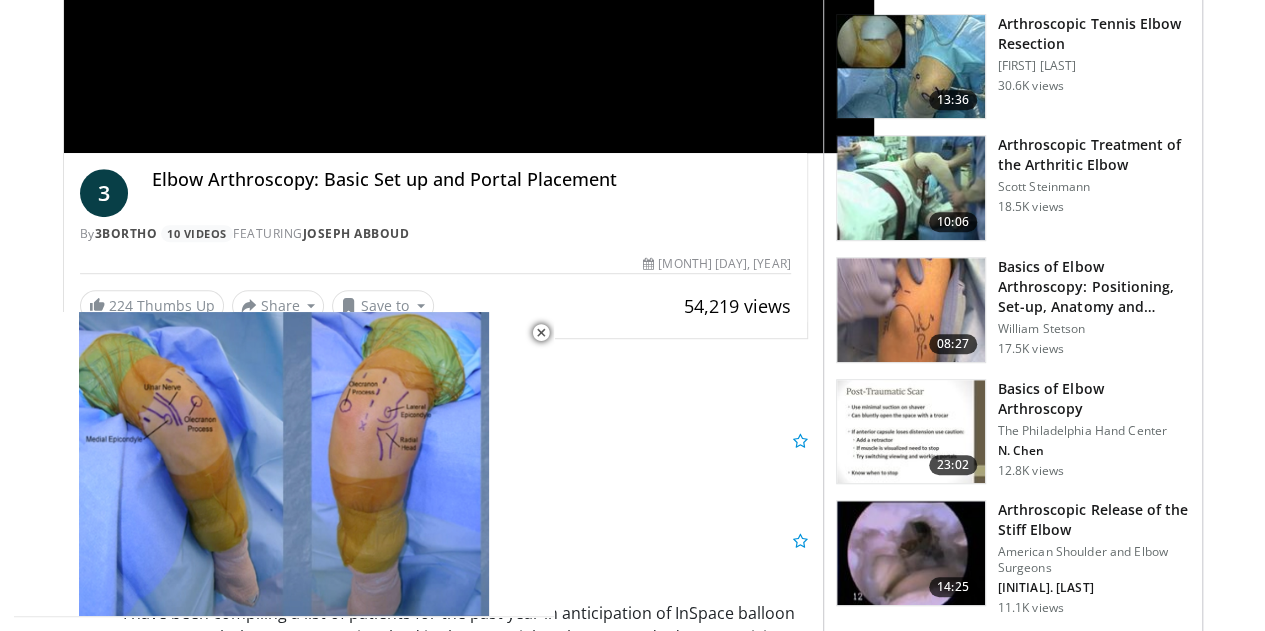 scroll, scrollTop: 460, scrollLeft: 0, axis: vertical 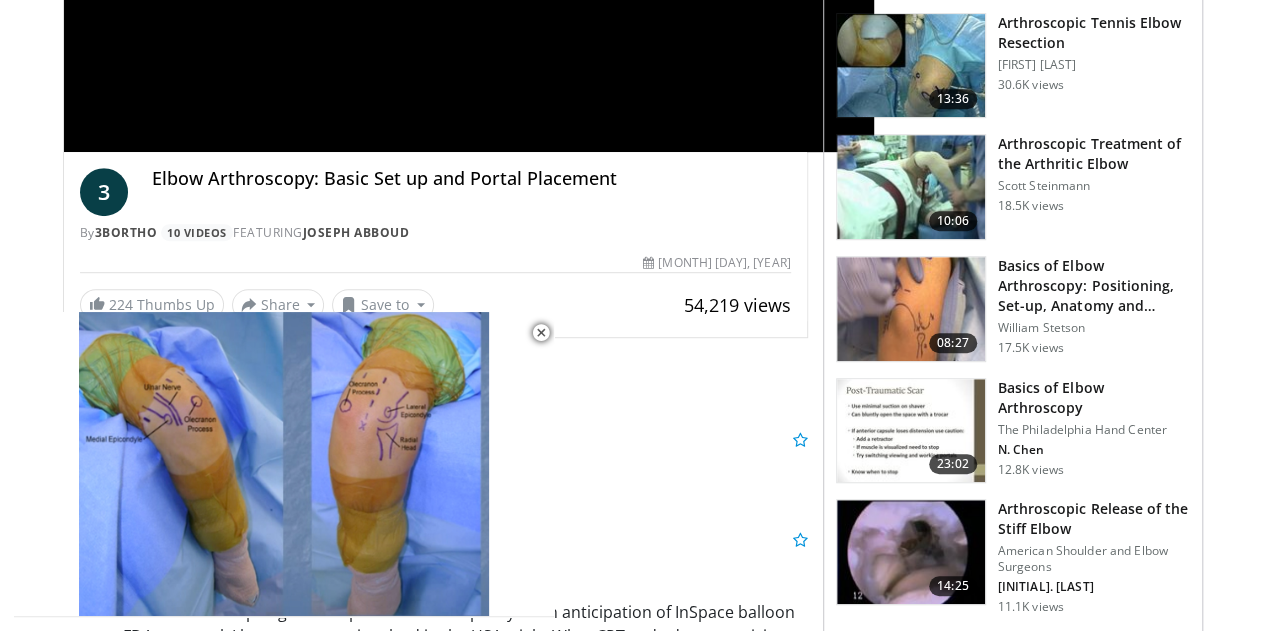 click at bounding box center [911, 552] 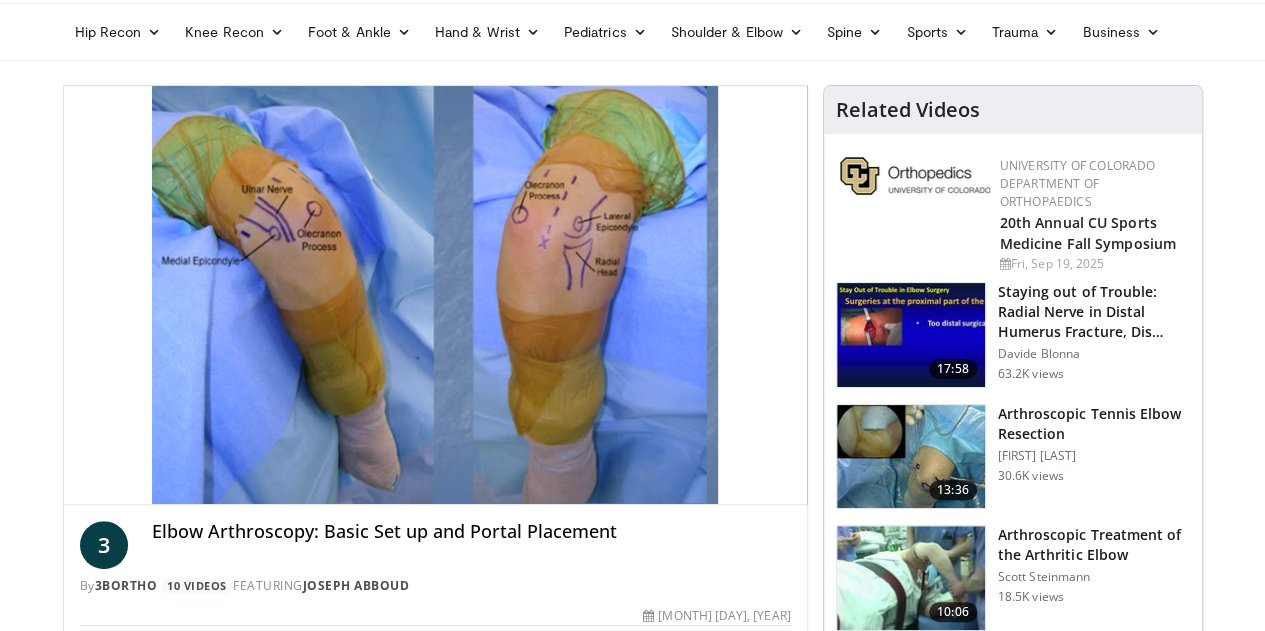 scroll, scrollTop: 0, scrollLeft: 0, axis: both 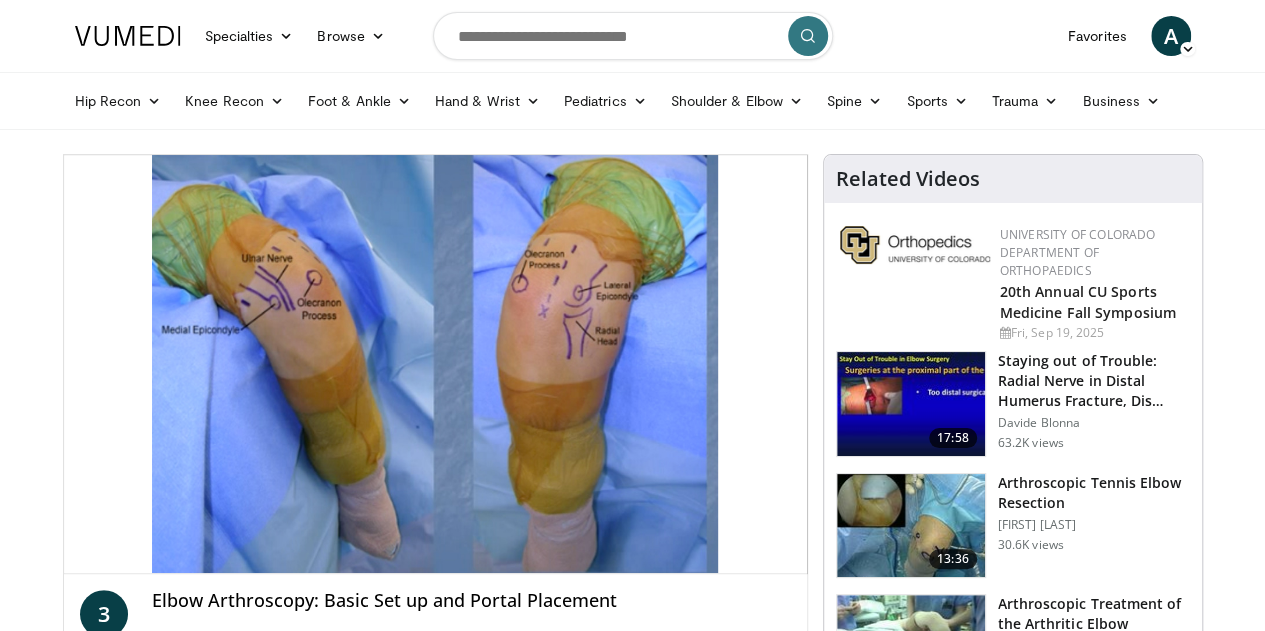 click on "10 seconds
Tap to unmute" at bounding box center (435, 364) 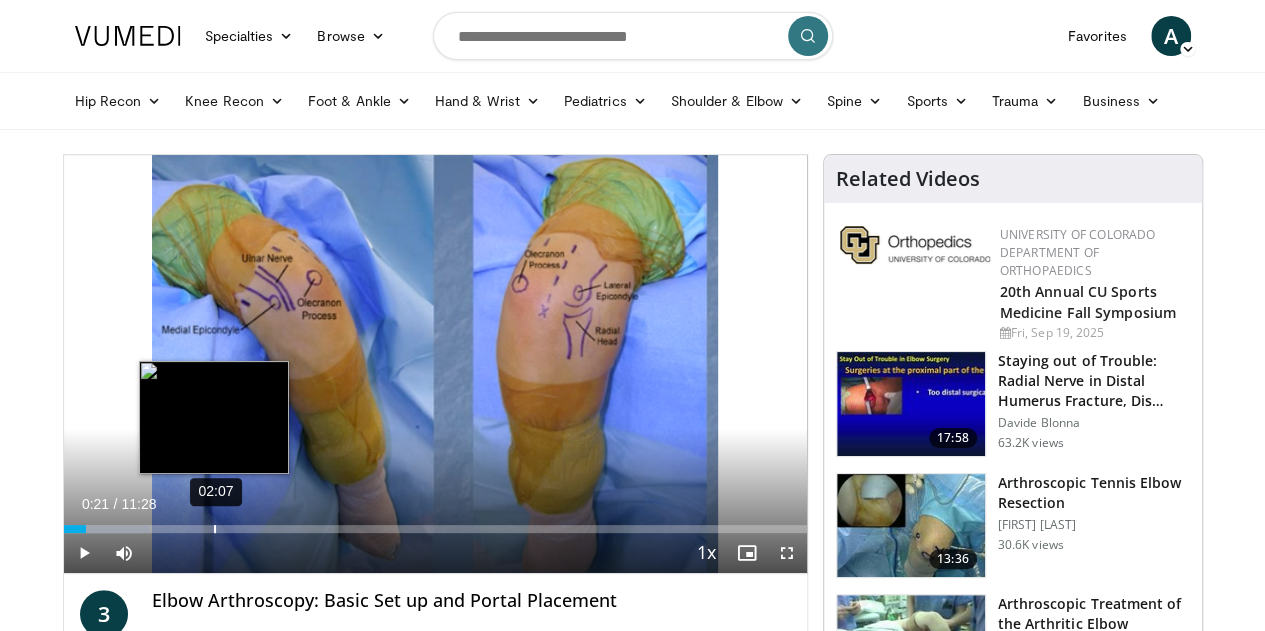 click on "02:07" at bounding box center (215, 529) 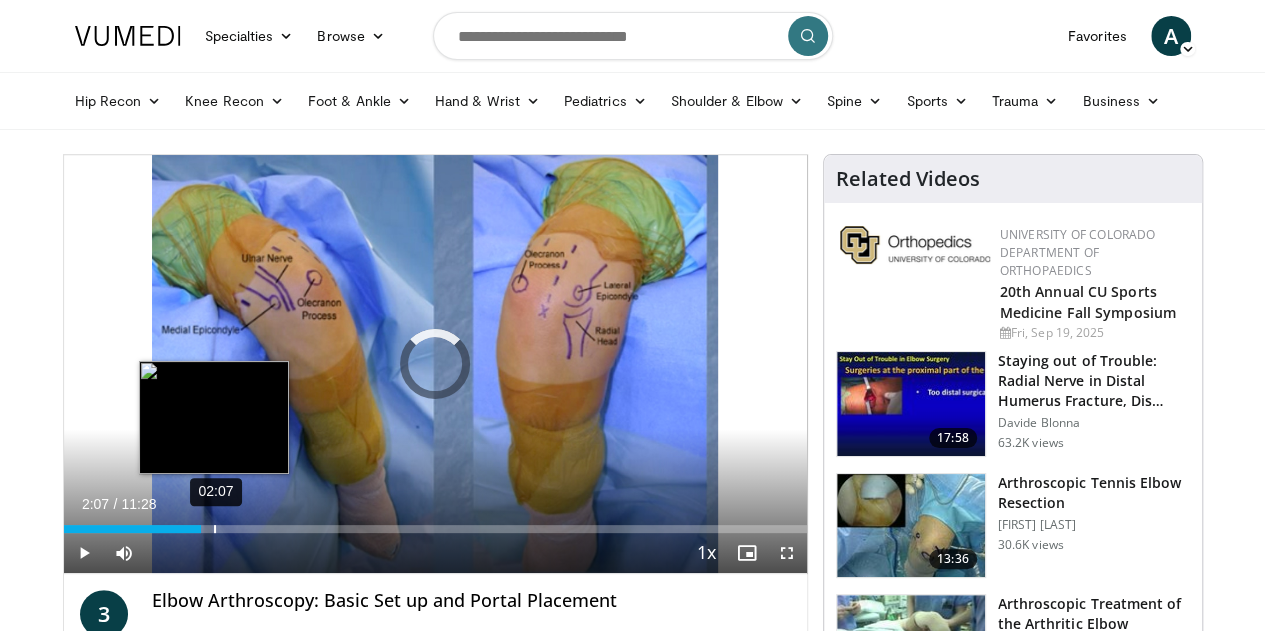 click on "02:07" at bounding box center (215, 529) 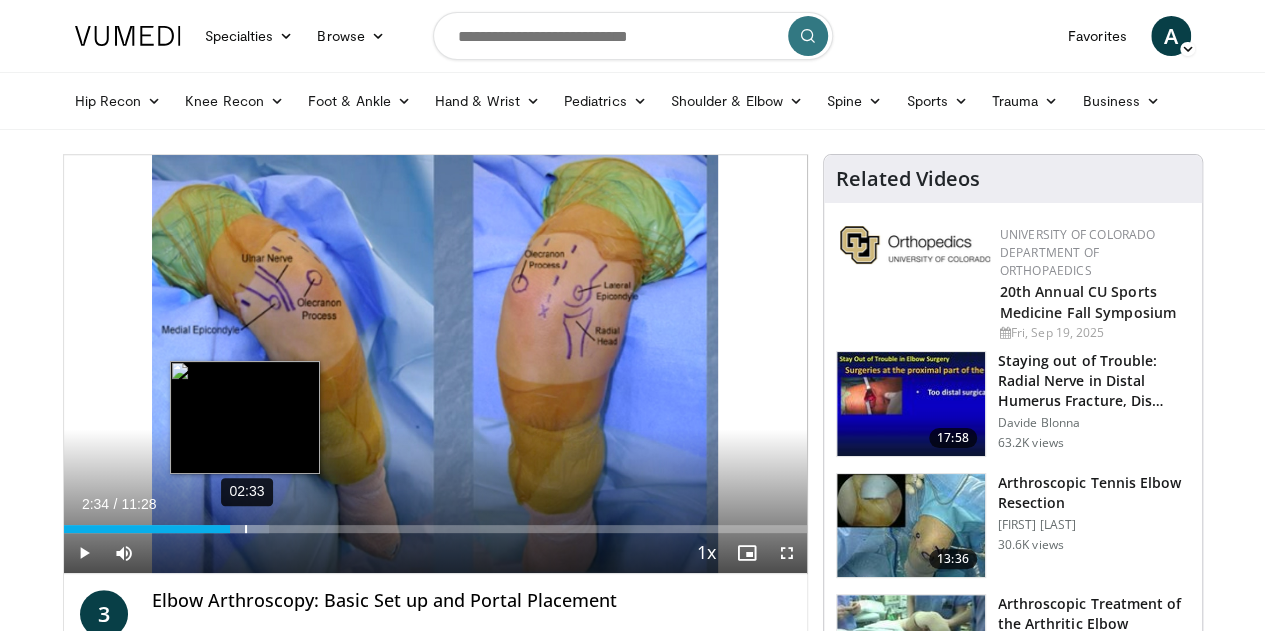 click on "02:33" at bounding box center (246, 529) 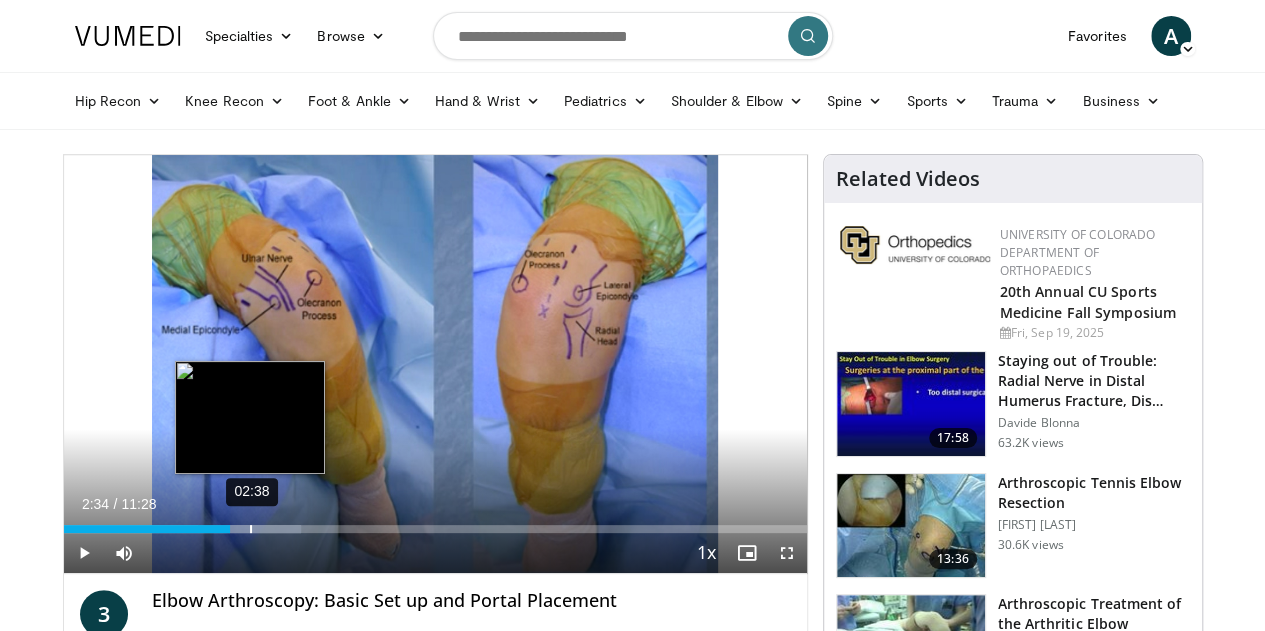 click on "02:38" at bounding box center (251, 529) 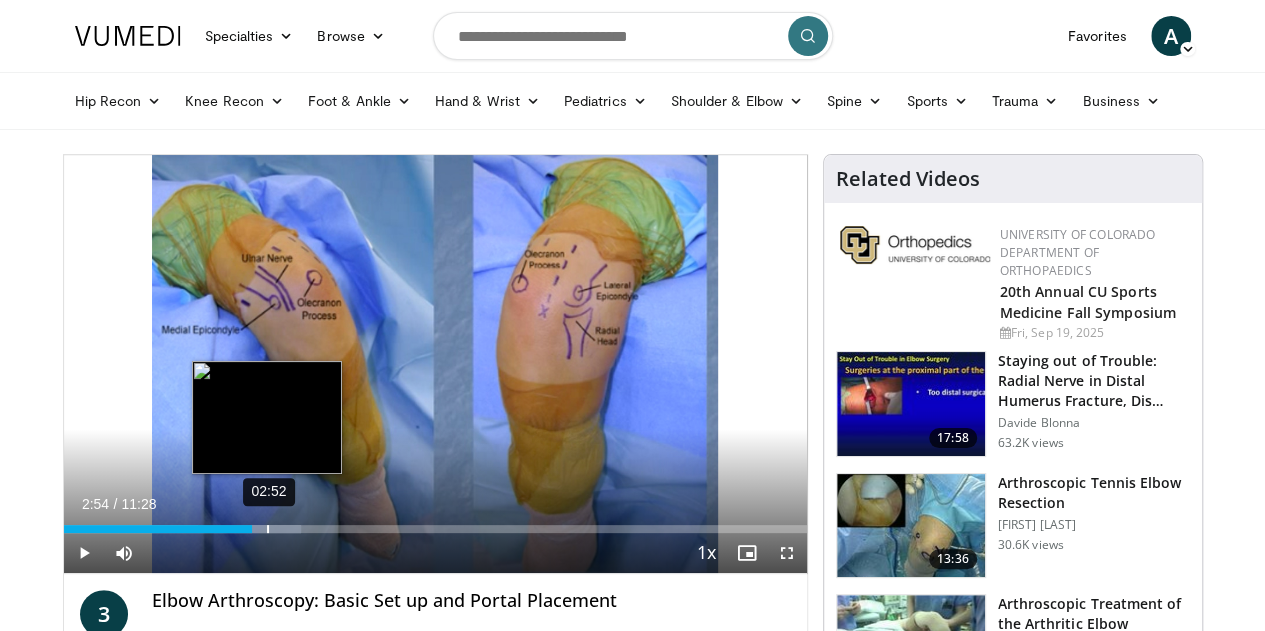 click on "Loaded :  31.90% 02:52 02:54" at bounding box center (435, 529) 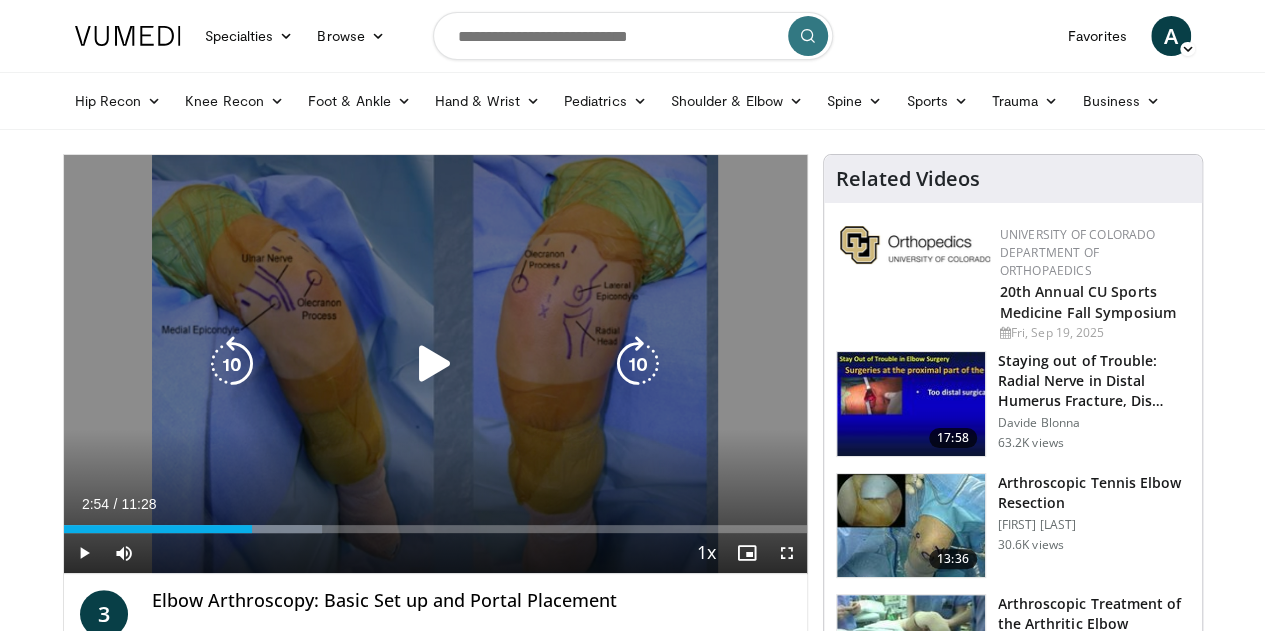 click on "10 seconds
Tap to unmute" at bounding box center (435, 364) 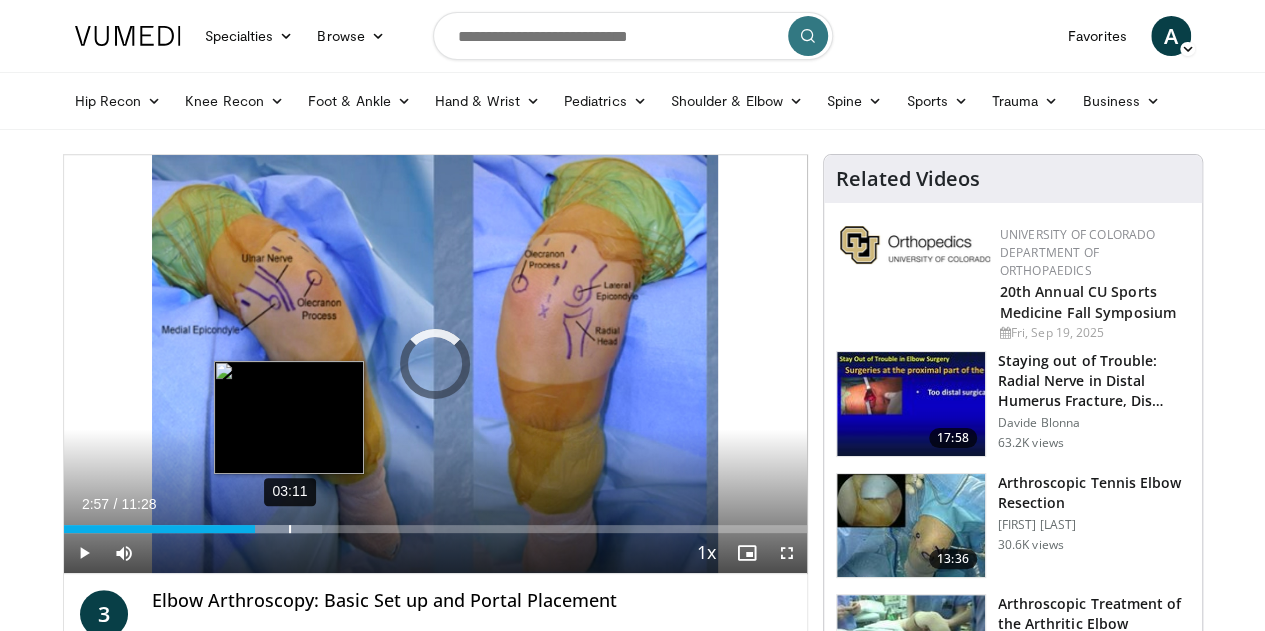 click on "Loaded :  34.81% 03:11 02:57" at bounding box center [435, 529] 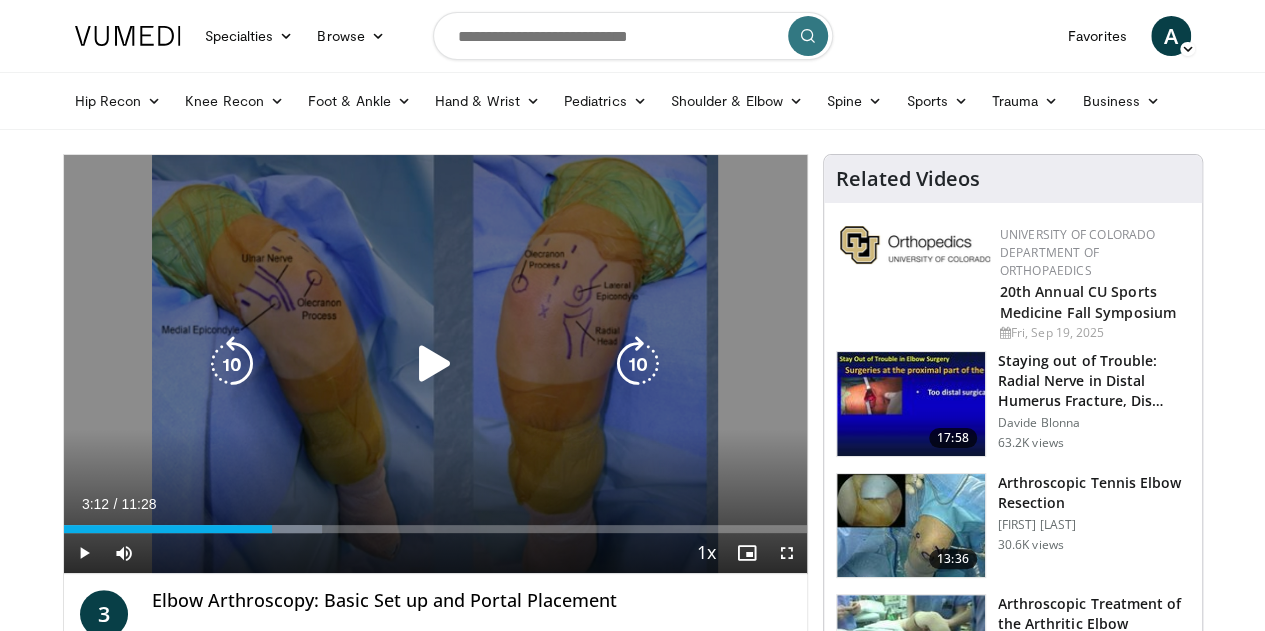 click on "Loaded :  34.81% 03:11 03:11" at bounding box center (435, 529) 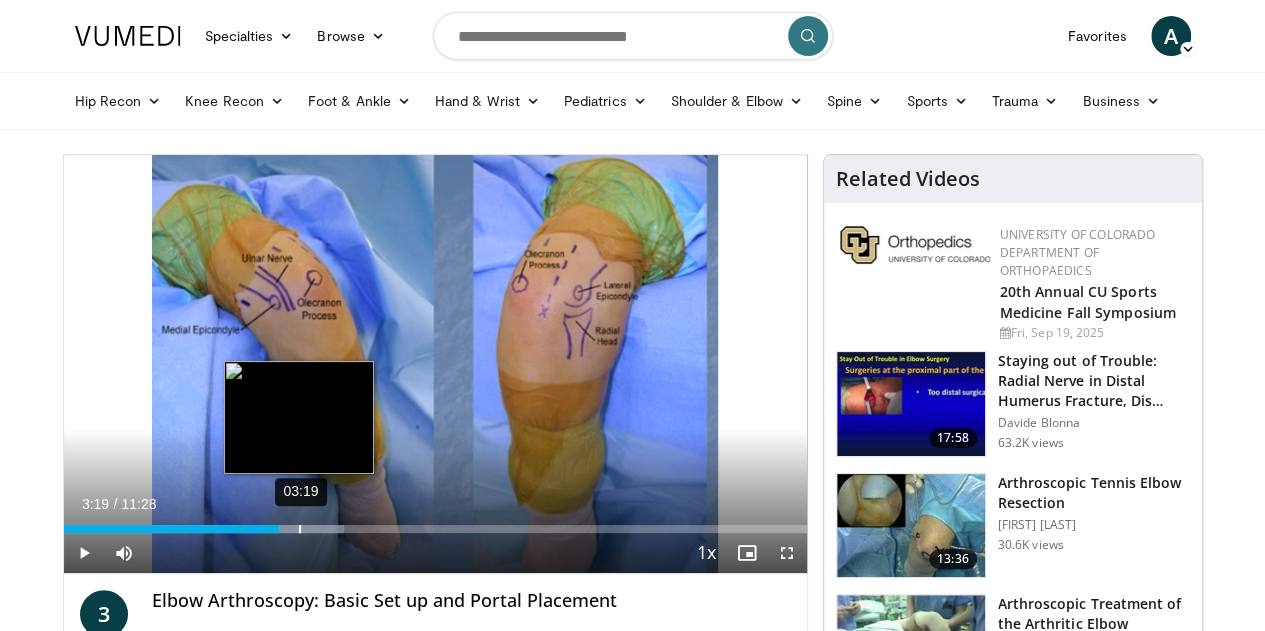 click on "03:19" at bounding box center (300, 529) 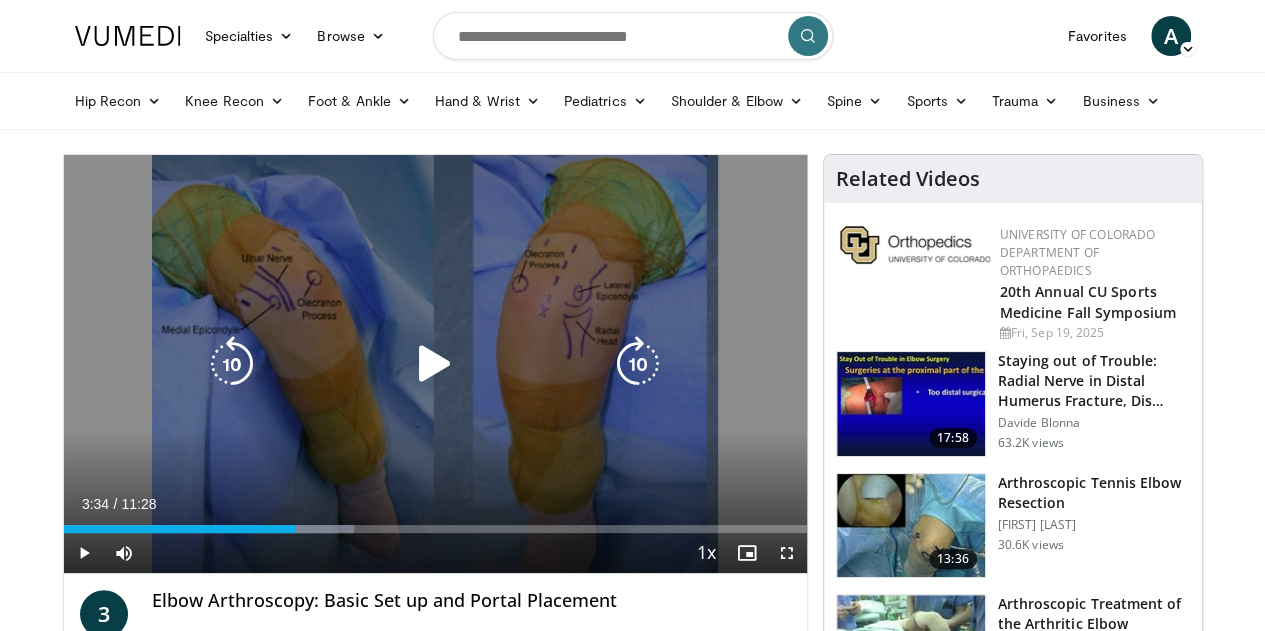 click on "03:33" at bounding box center (0, 0) 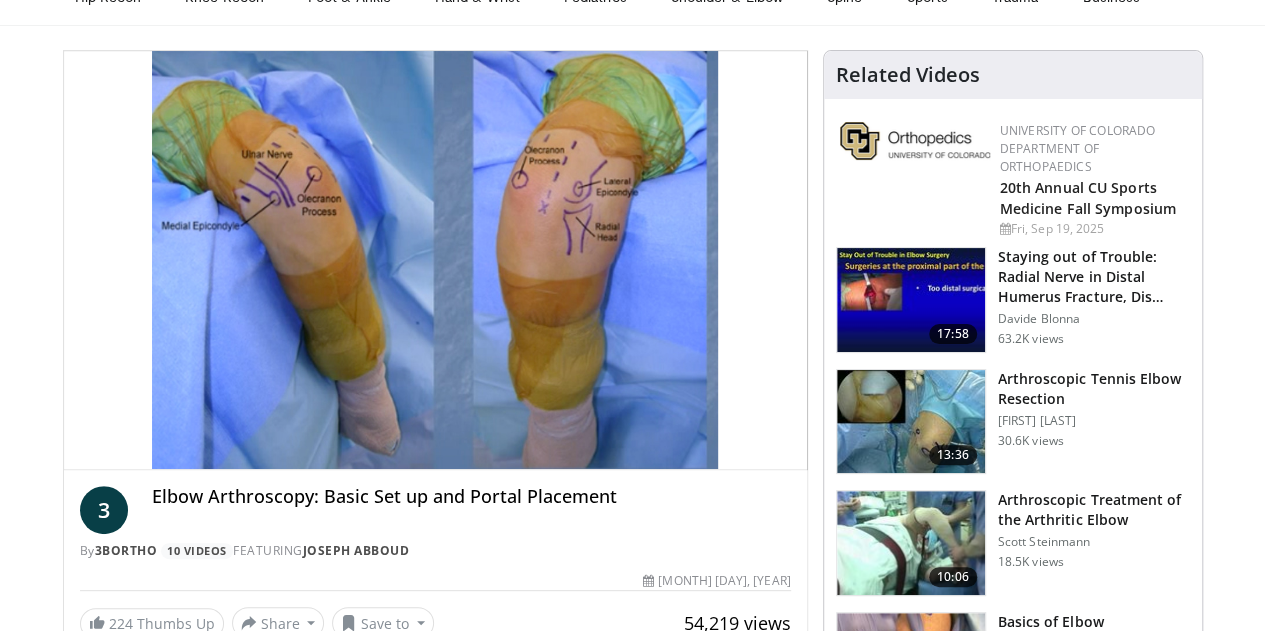 scroll, scrollTop: 105, scrollLeft: 0, axis: vertical 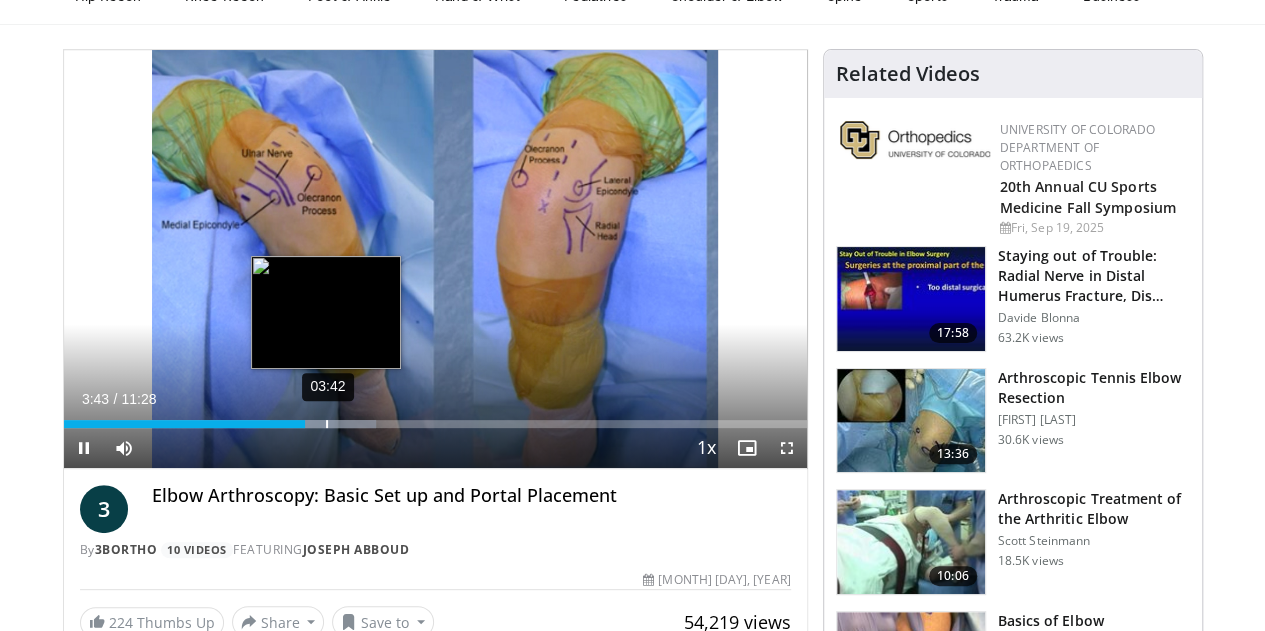 click on "Loaded :  42.06% 03:42 03:43" at bounding box center [435, 424] 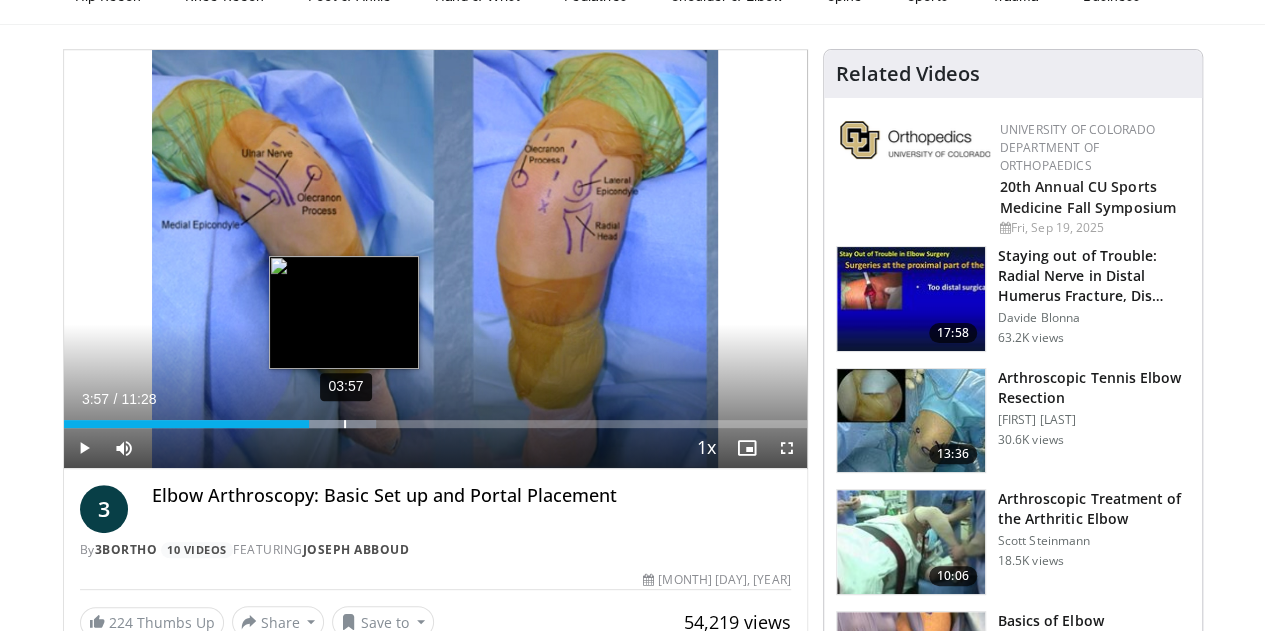 click on "Loaded :  42.06% 03:57 03:47" at bounding box center [435, 418] 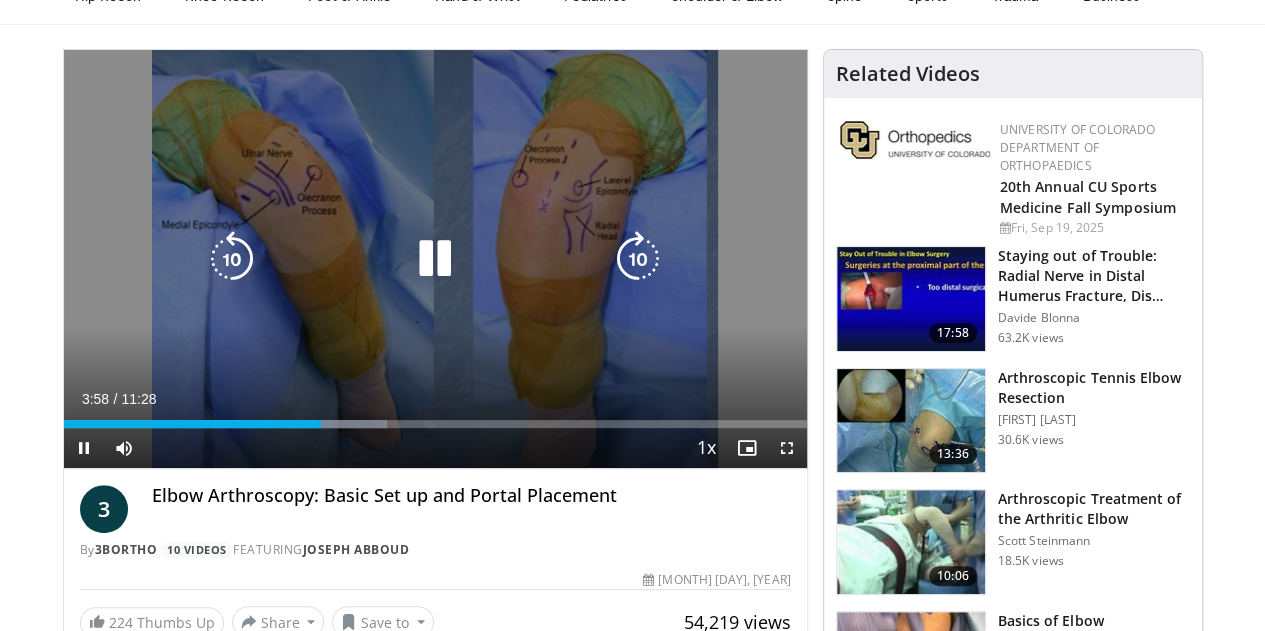 click on "10 seconds
Tap to unmute" at bounding box center (435, 259) 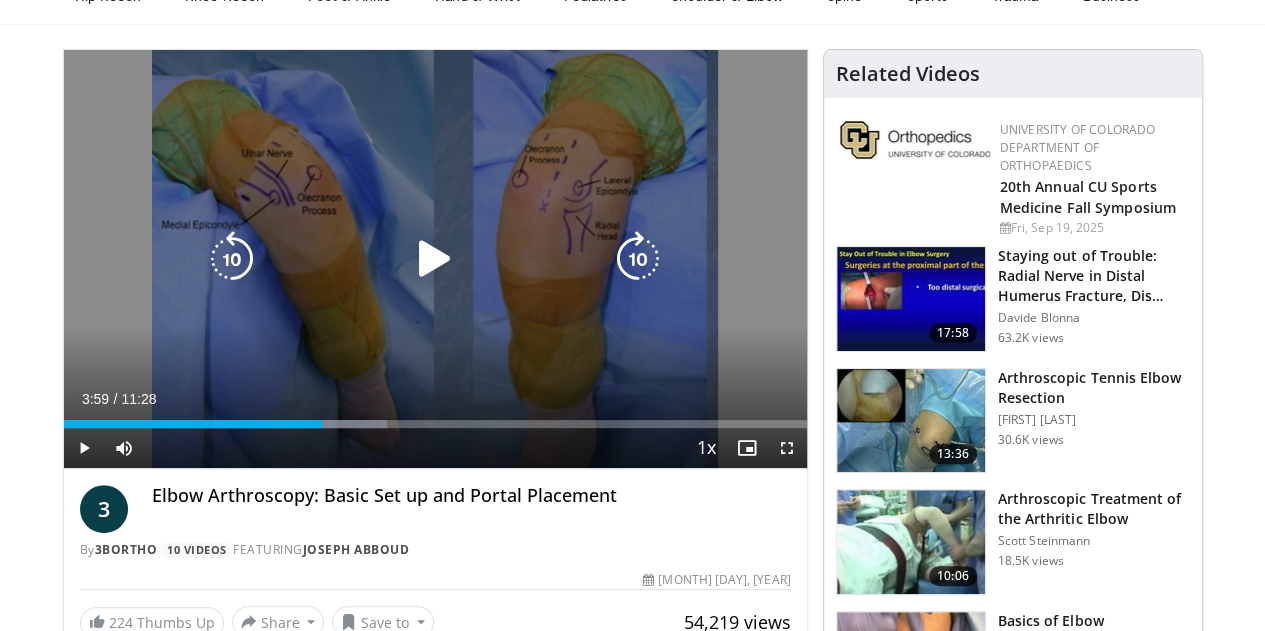 click at bounding box center [435, 259] 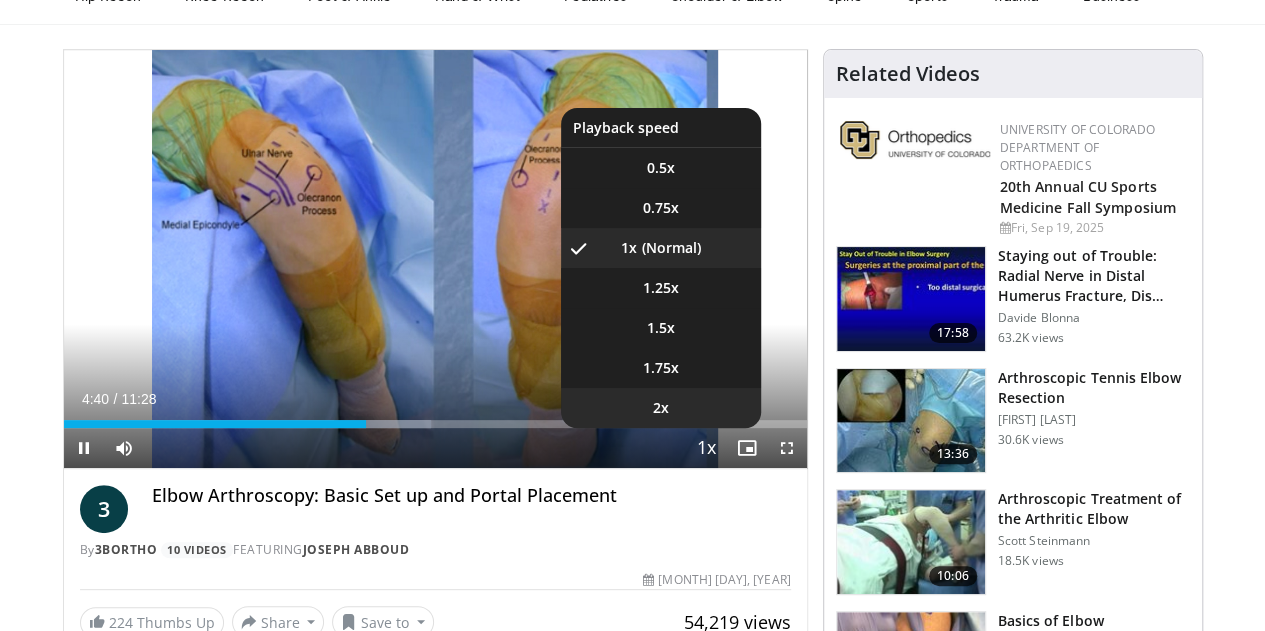click on "2x" at bounding box center [661, 408] 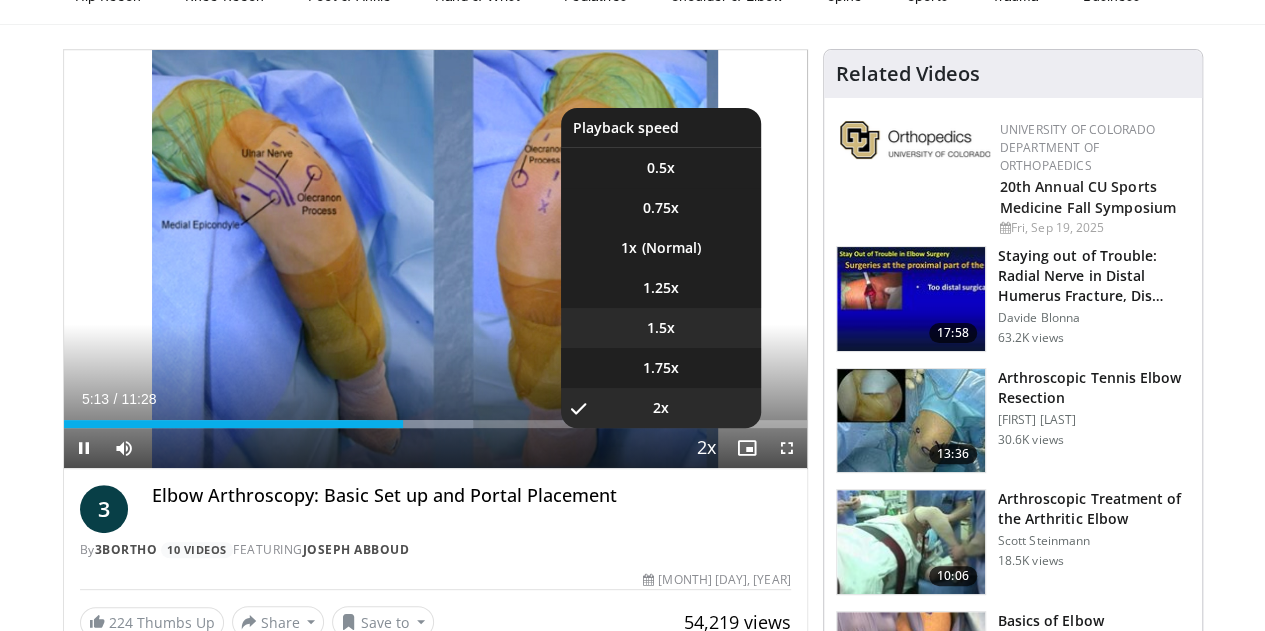 click on "1.5x" at bounding box center [661, 328] 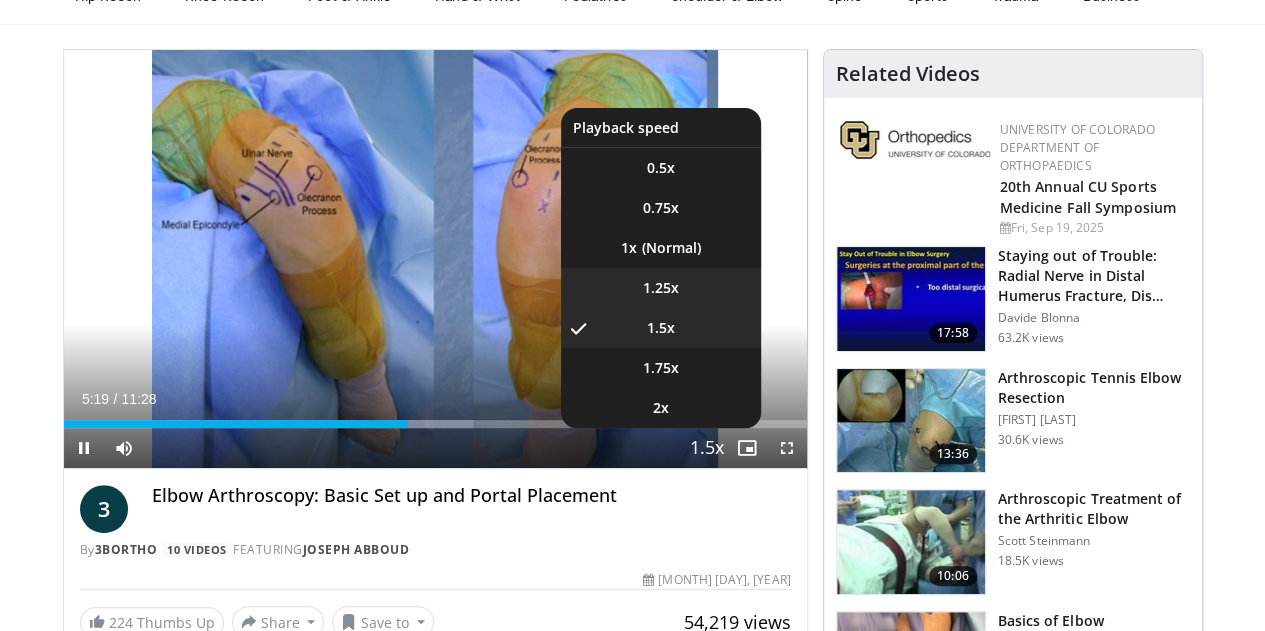 click on "1.25x" at bounding box center [661, 288] 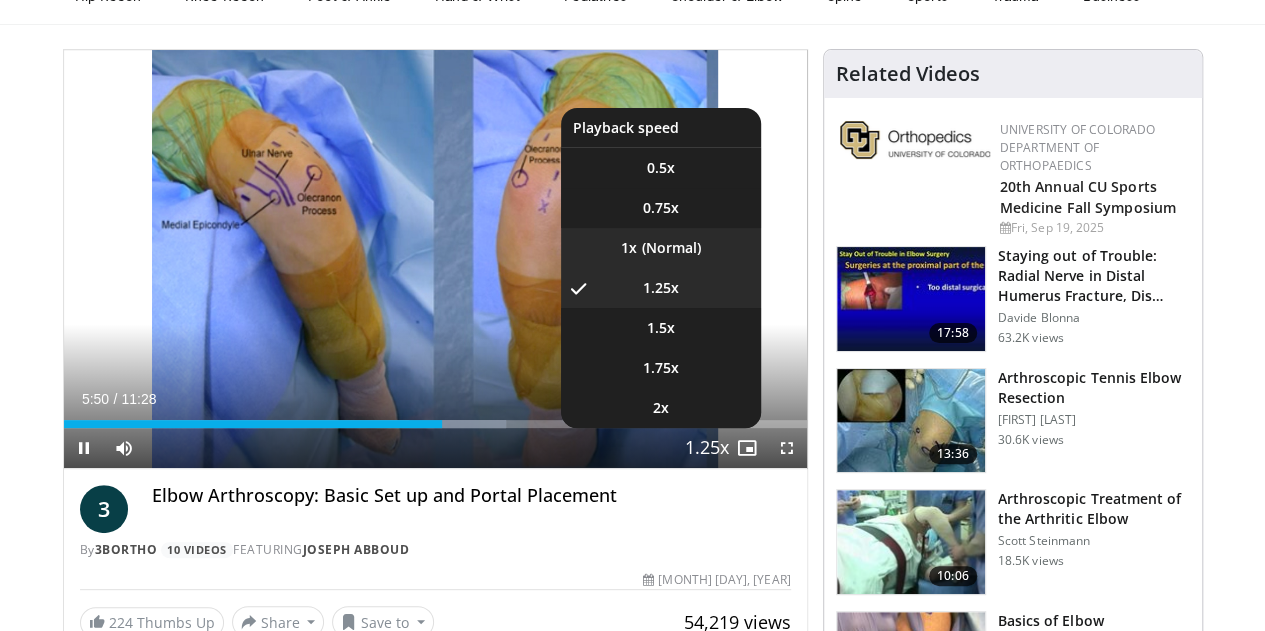 click on "1x" at bounding box center (661, 248) 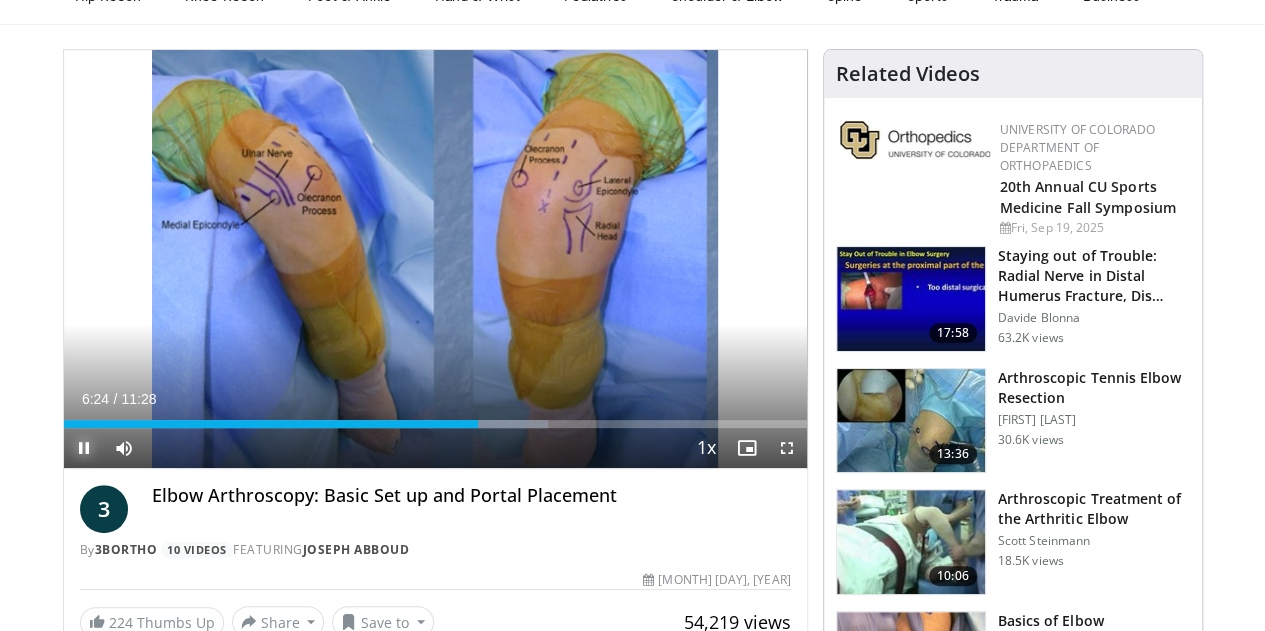 click at bounding box center (84, 448) 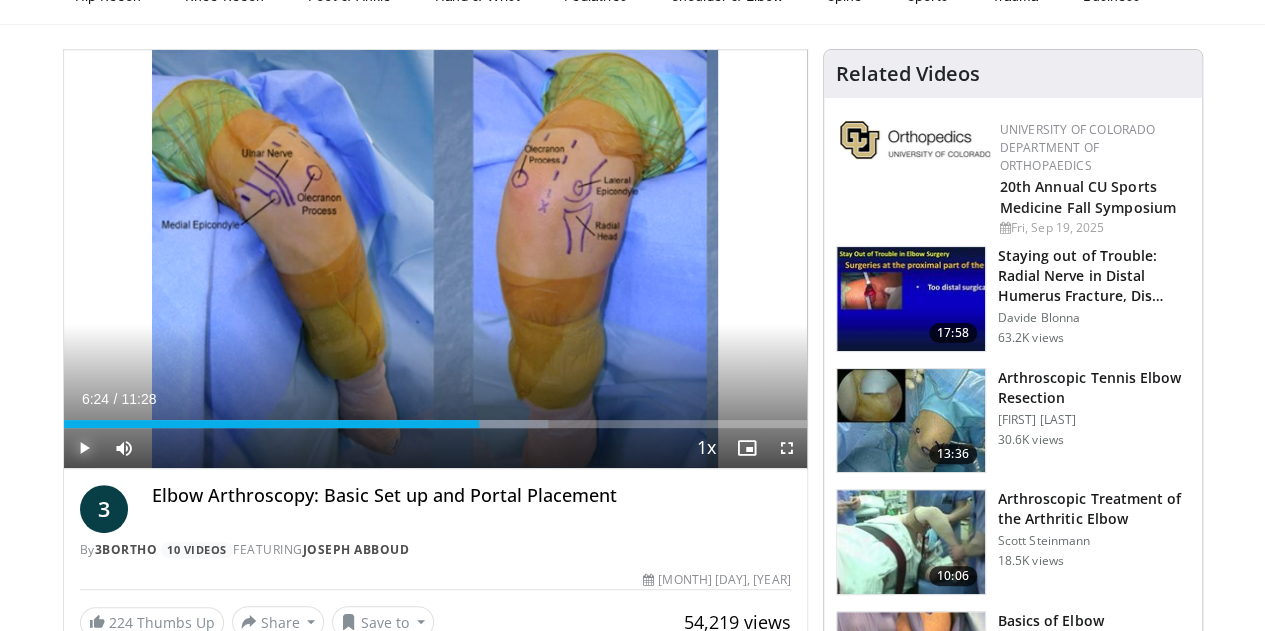 click at bounding box center [84, 448] 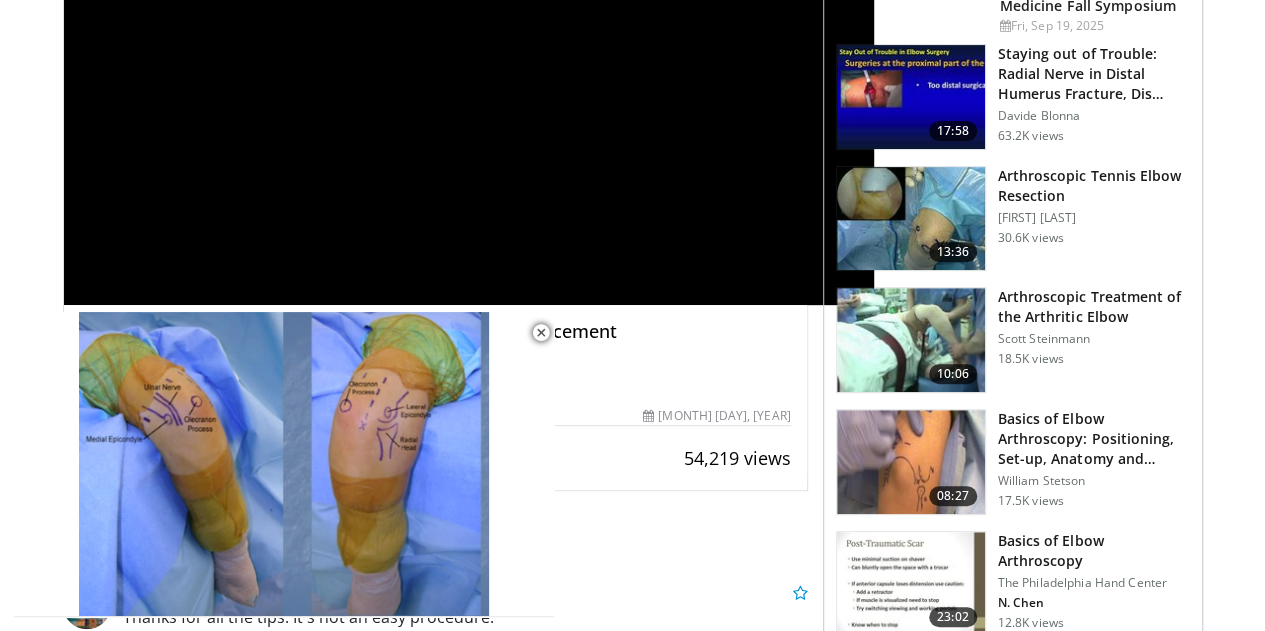scroll, scrollTop: 310, scrollLeft: 0, axis: vertical 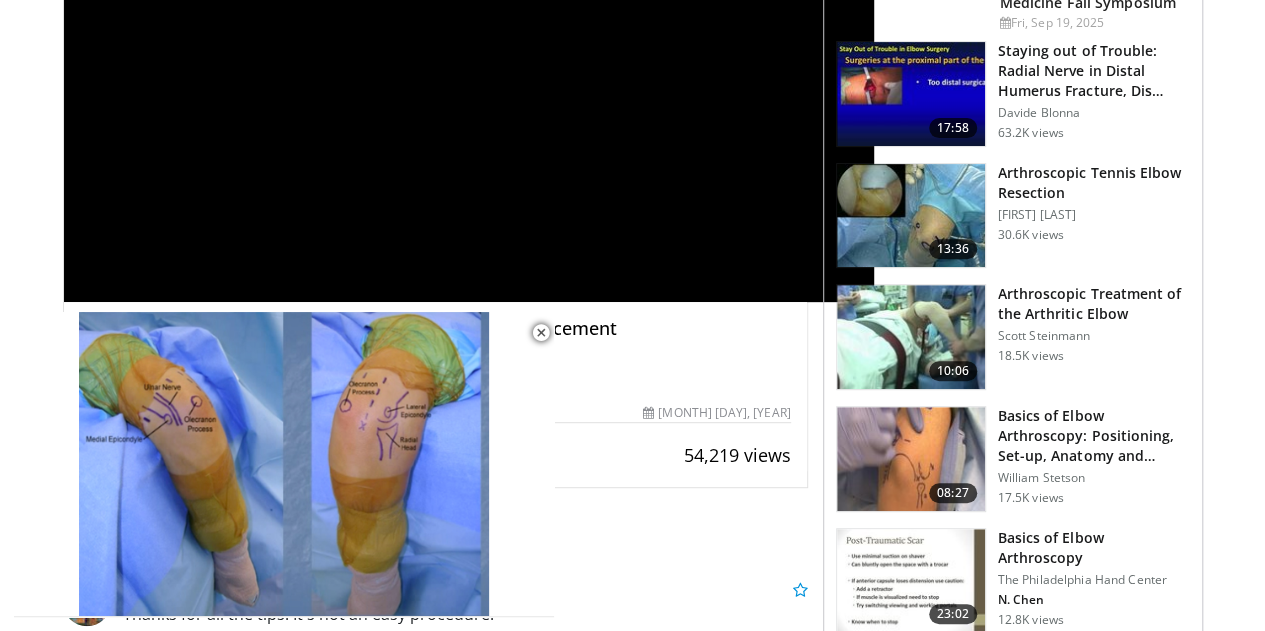 type 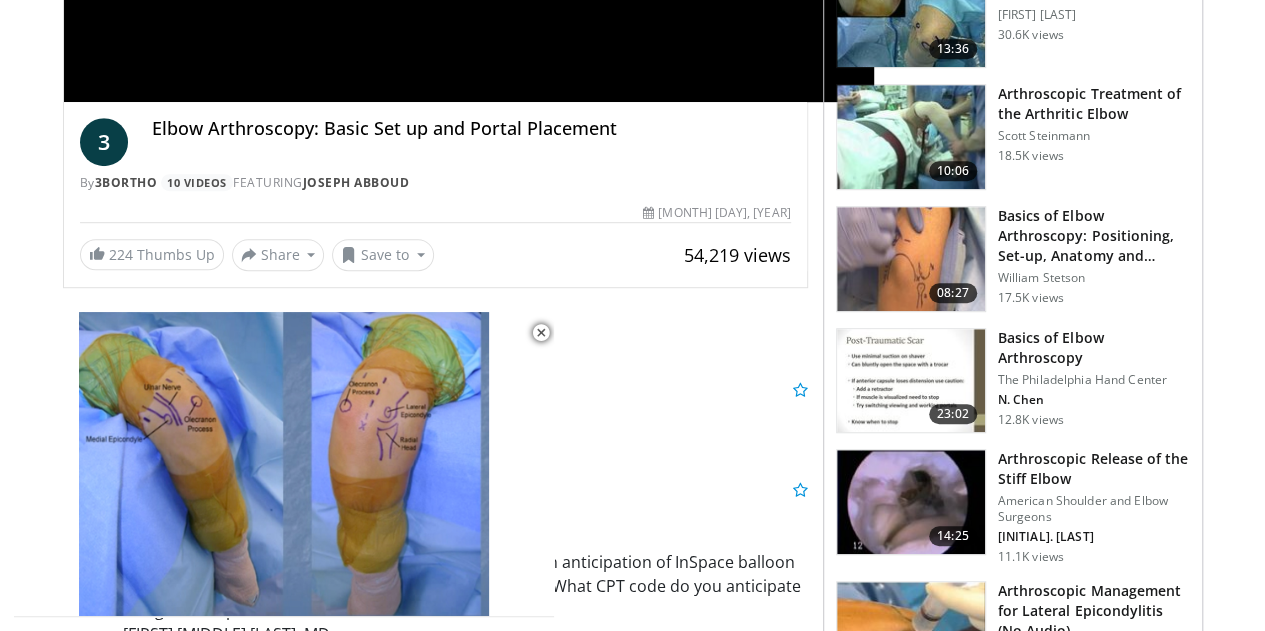 click at bounding box center [911, 381] 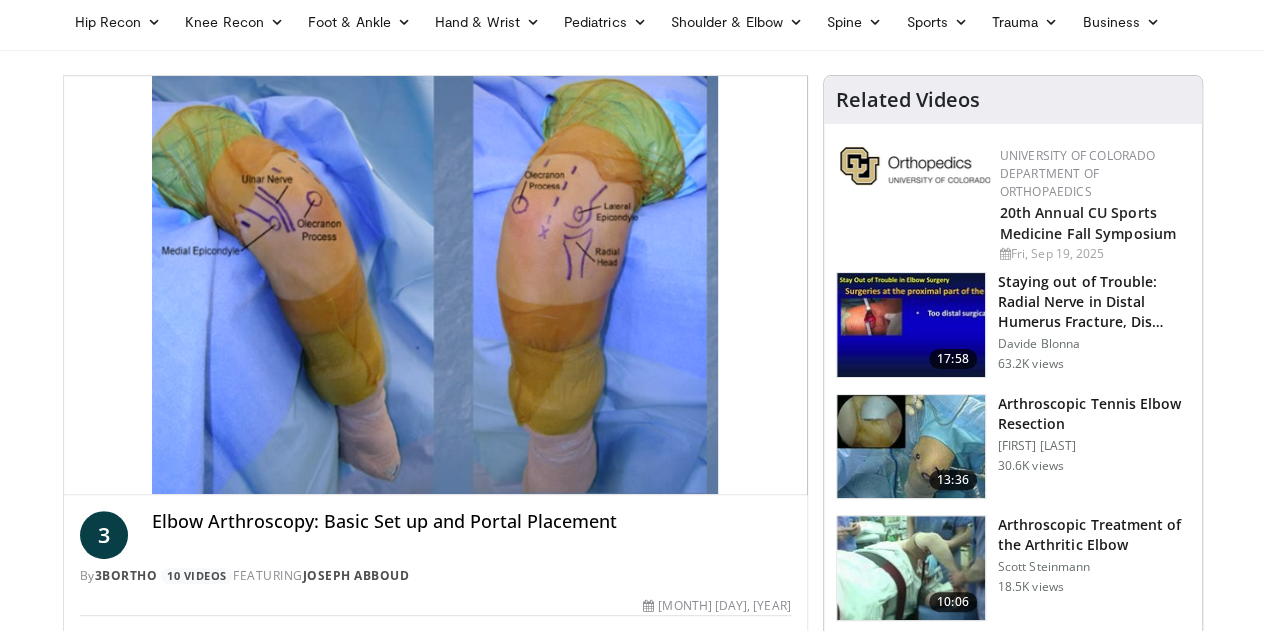 scroll, scrollTop: 82, scrollLeft: 0, axis: vertical 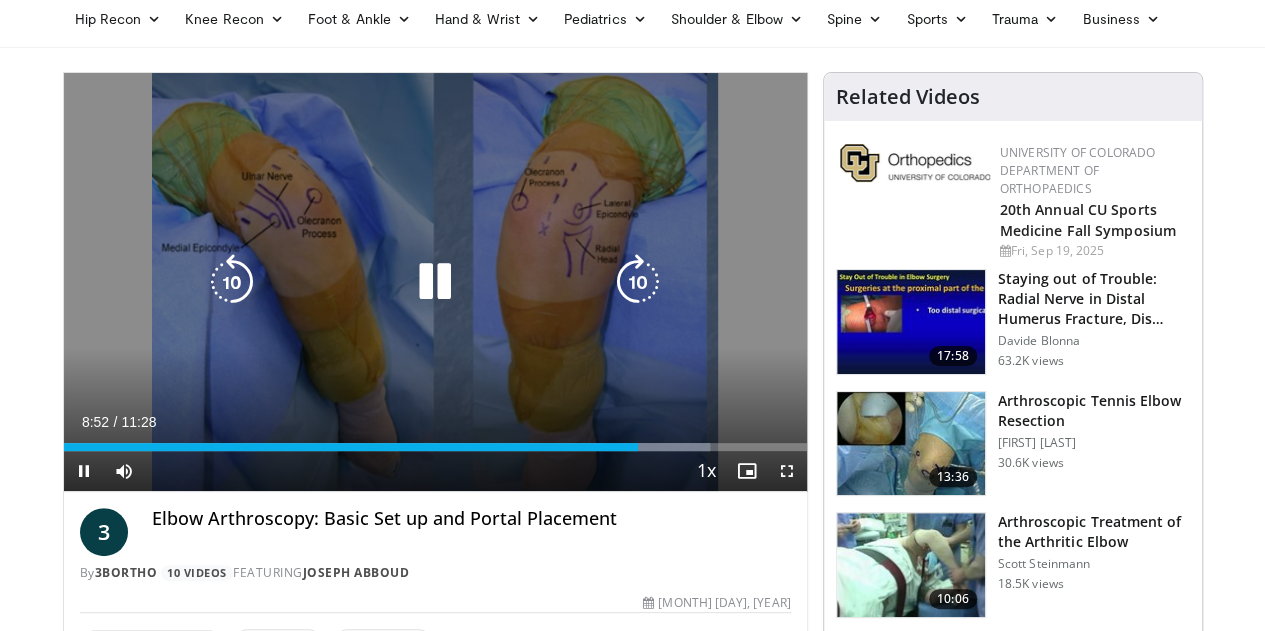 click at bounding box center (435, 282) 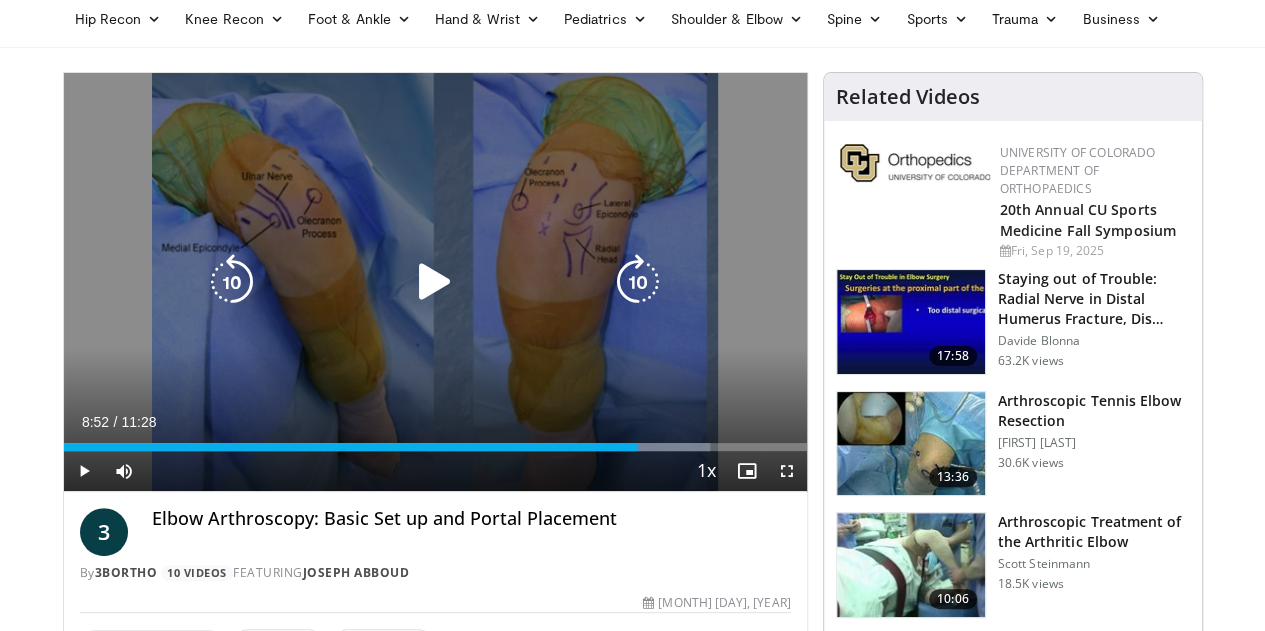 click at bounding box center (435, 282) 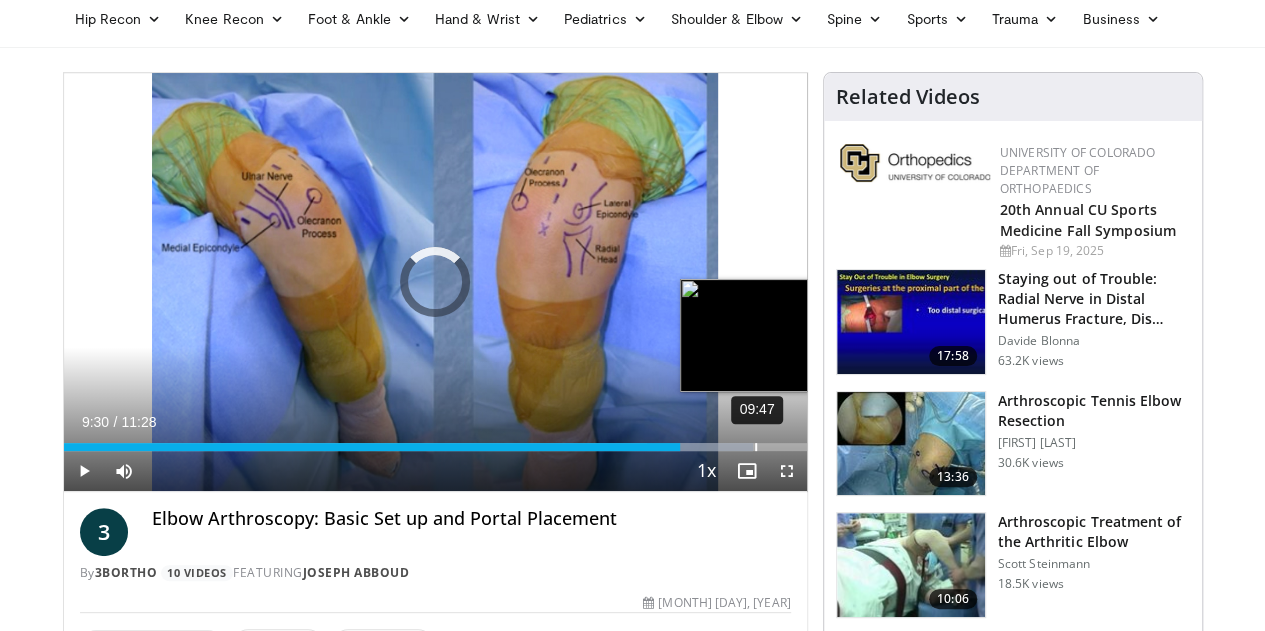 click on "Loaded :  92.83% 09:47 09:30" at bounding box center (435, 447) 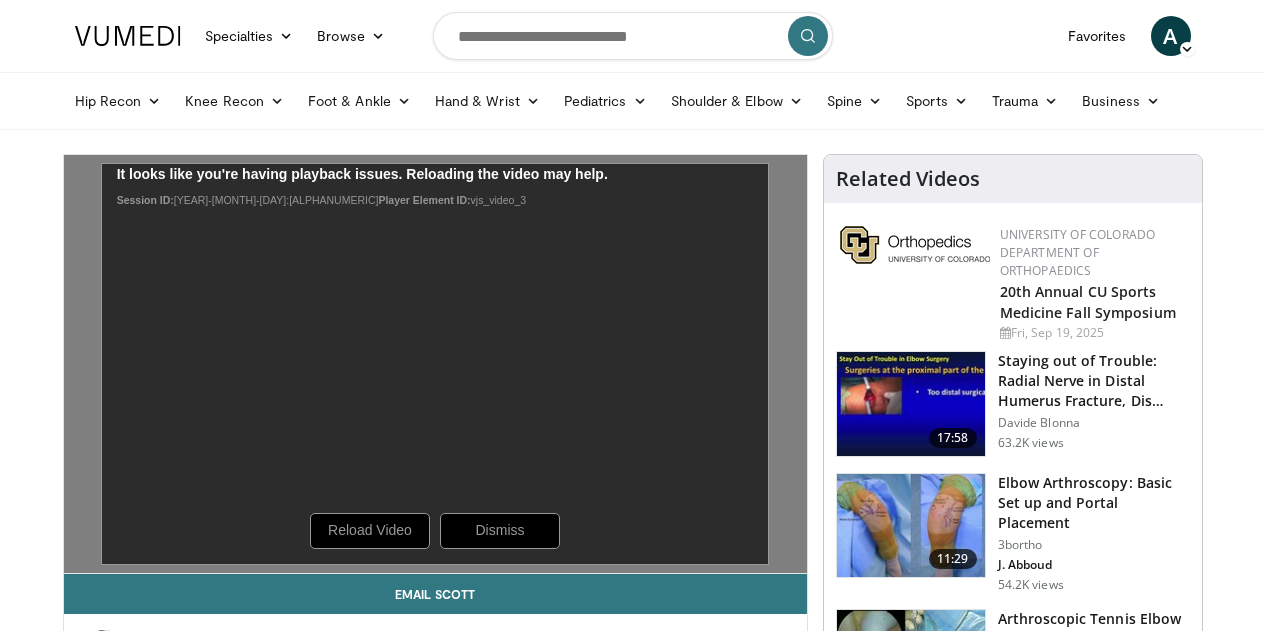 scroll, scrollTop: 0, scrollLeft: 0, axis: both 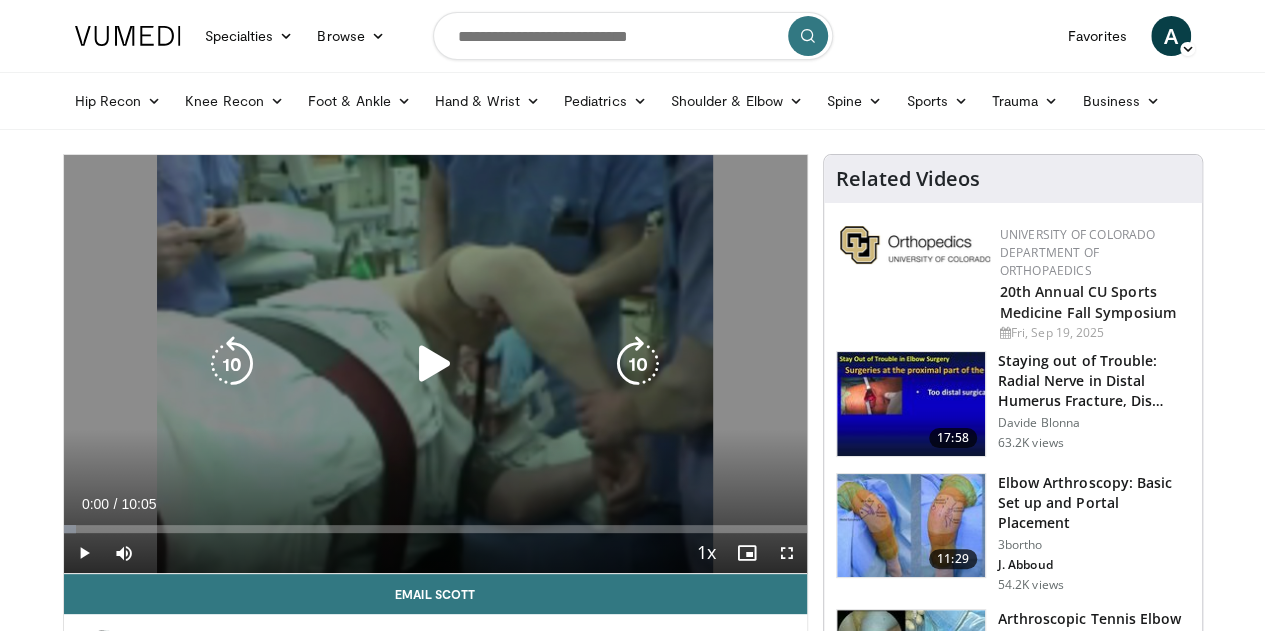 click at bounding box center [435, 364] 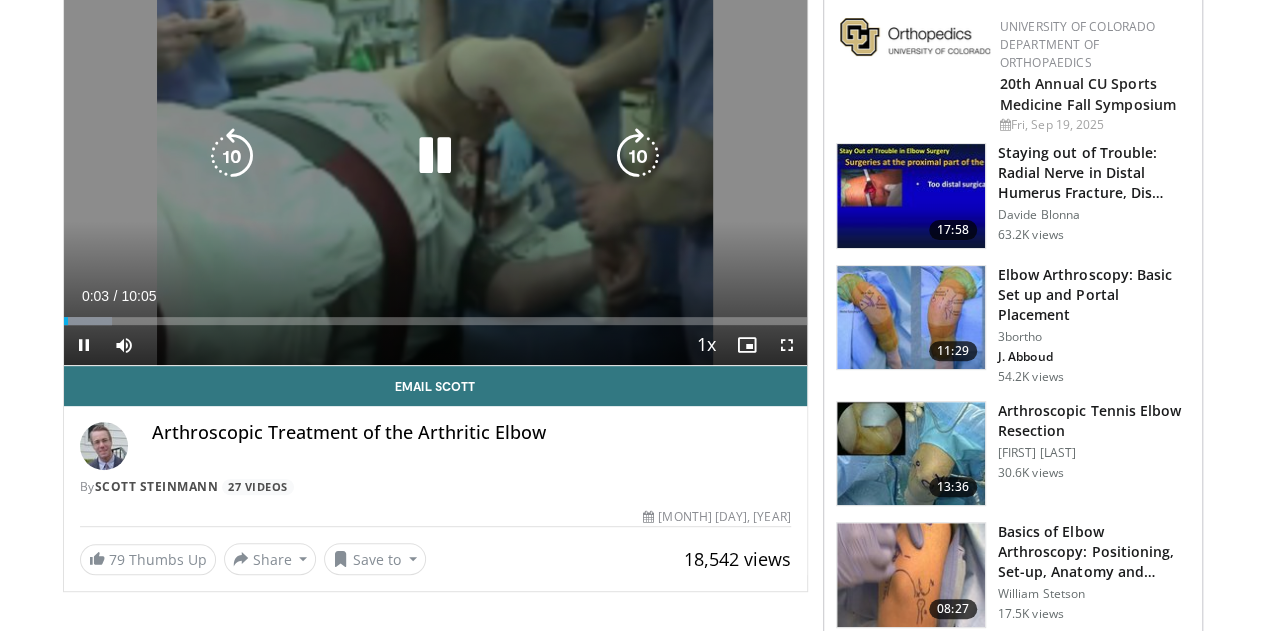 scroll, scrollTop: 45, scrollLeft: 0, axis: vertical 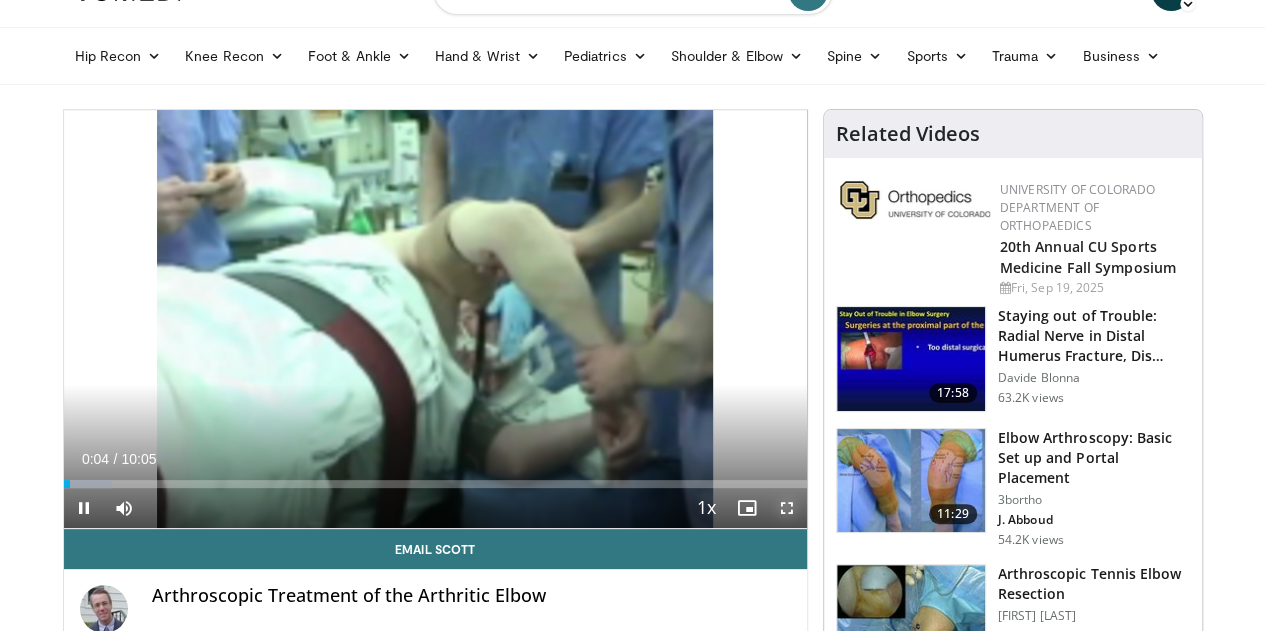 click at bounding box center (787, 508) 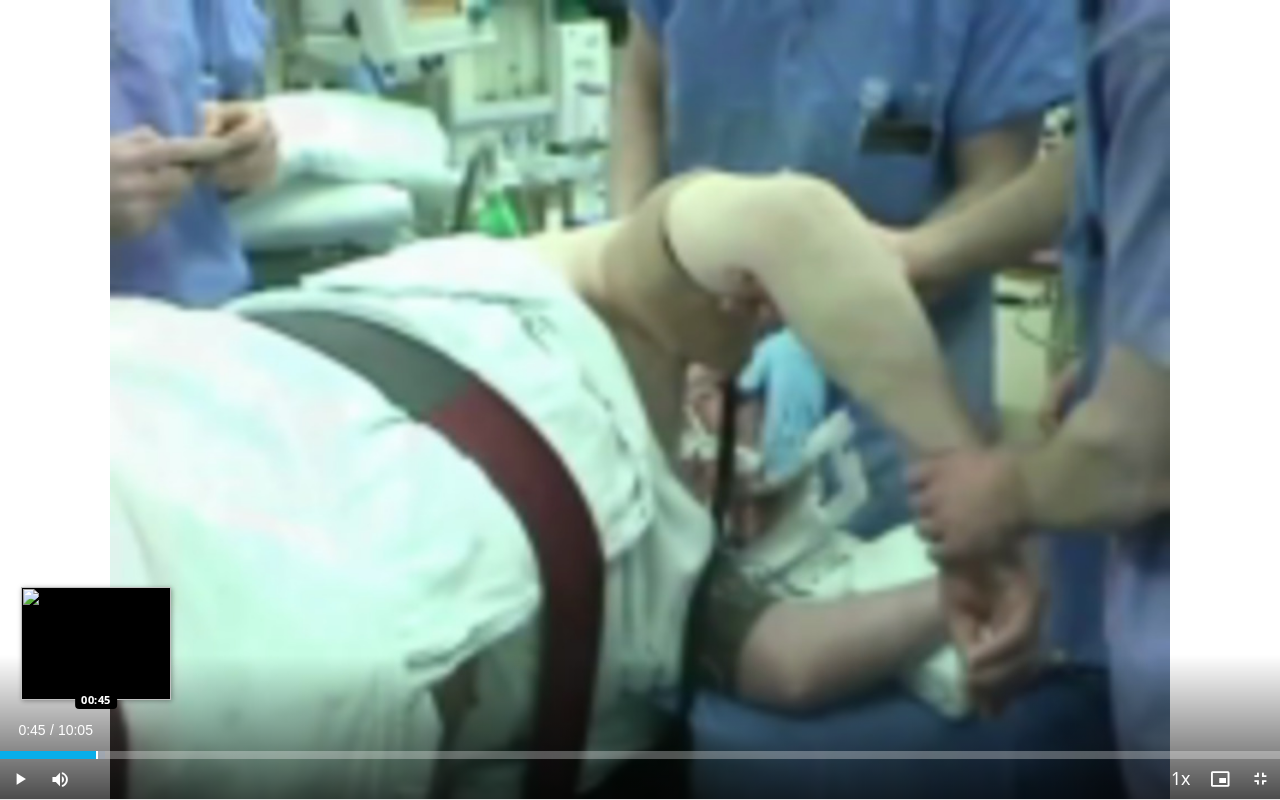 click on "Loaded :  8.23% 00:45 00:45" at bounding box center [640, 749] 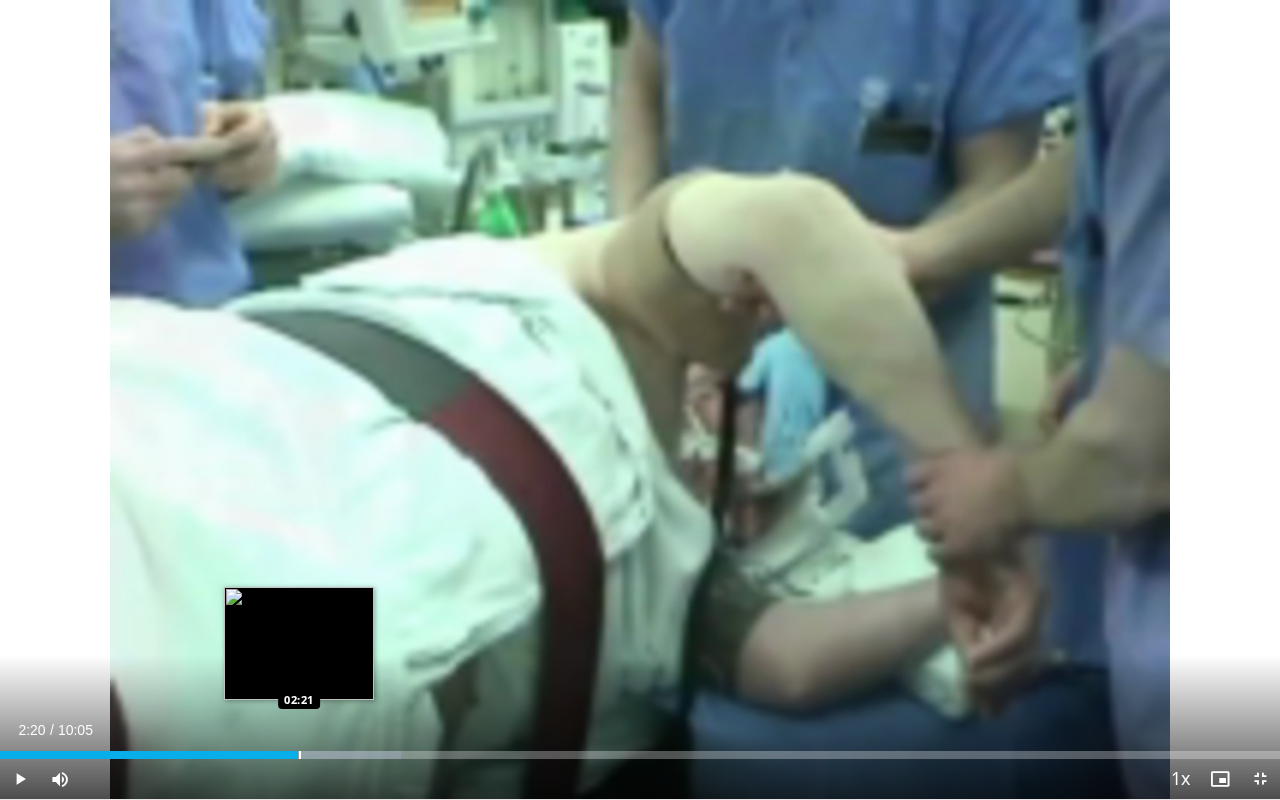 click on "Loaded :  31.32% 02:08 02:21" at bounding box center [640, 749] 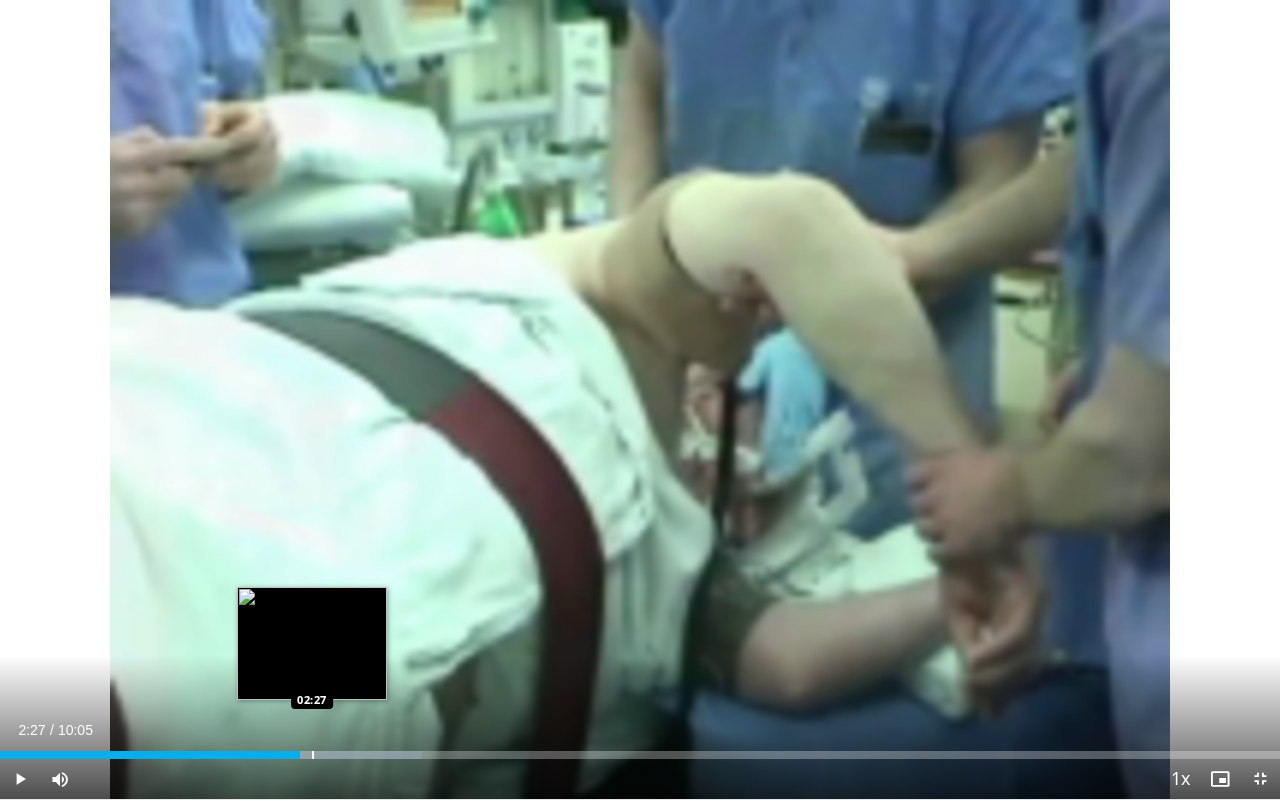 click at bounding box center [313, 755] 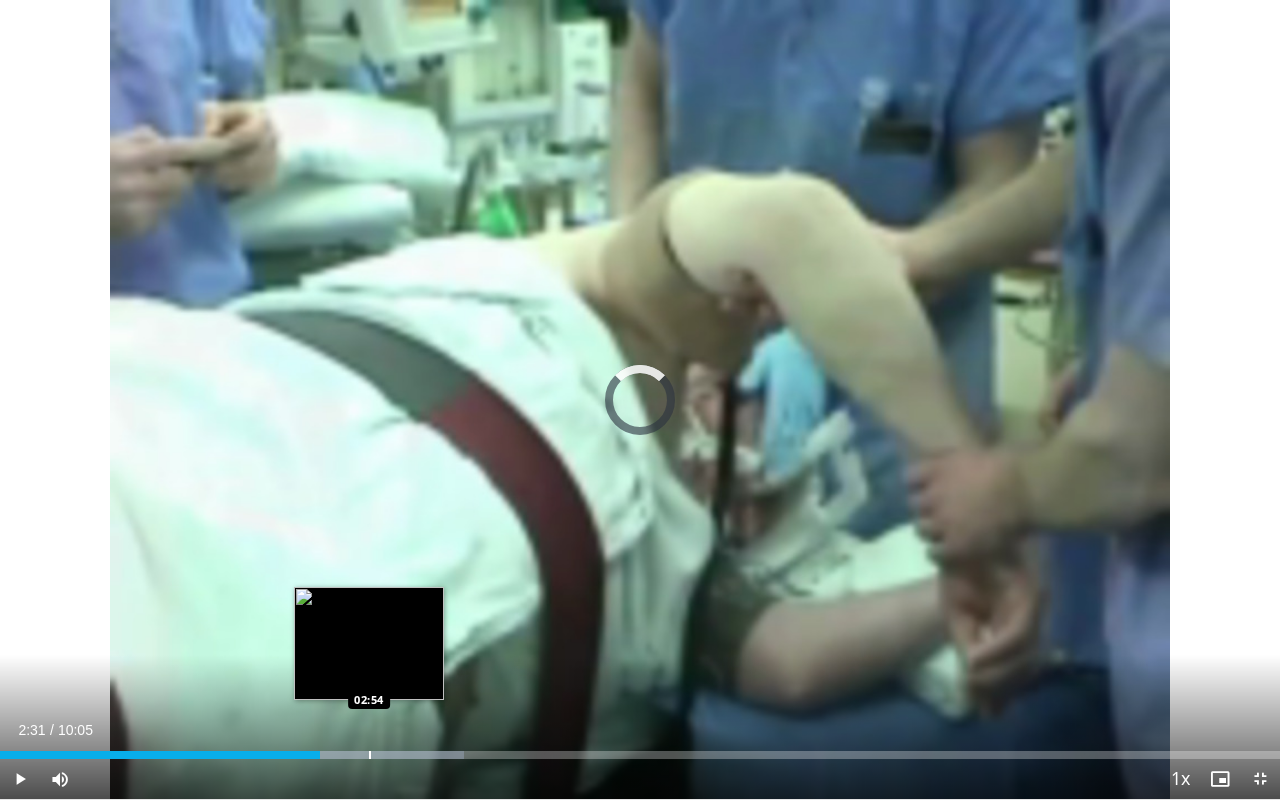 click on "Loaded :  36.27% 02:31 02:54" at bounding box center (640, 749) 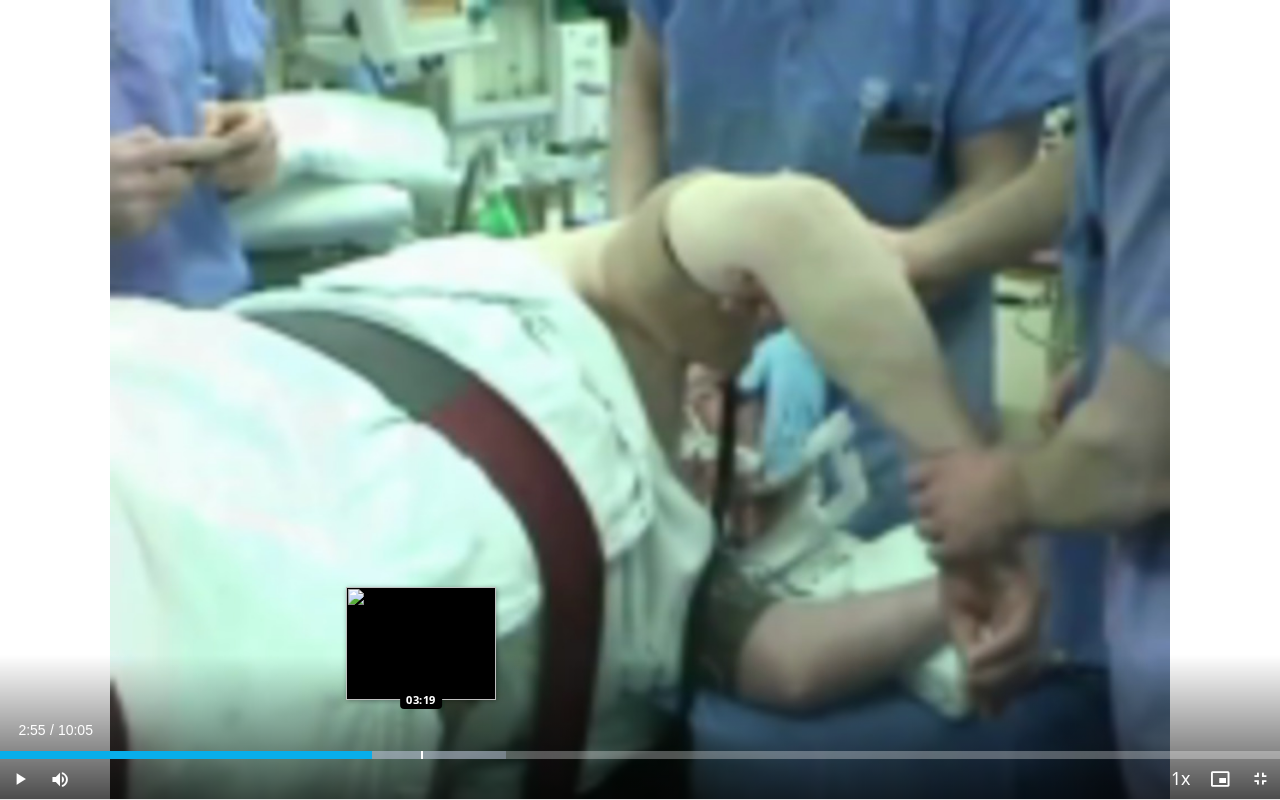 click on "Loaded :  39.56% 02:56 03:19" at bounding box center [640, 749] 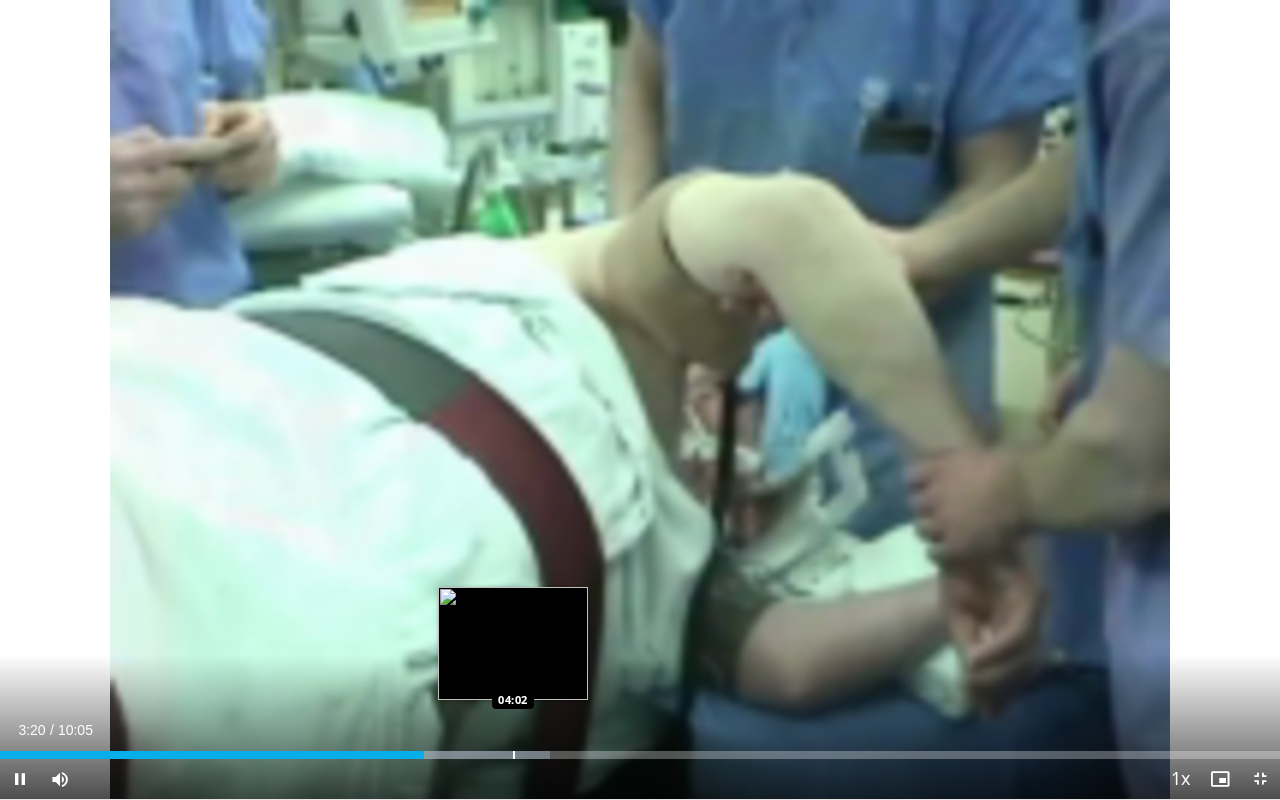 click at bounding box center (514, 755) 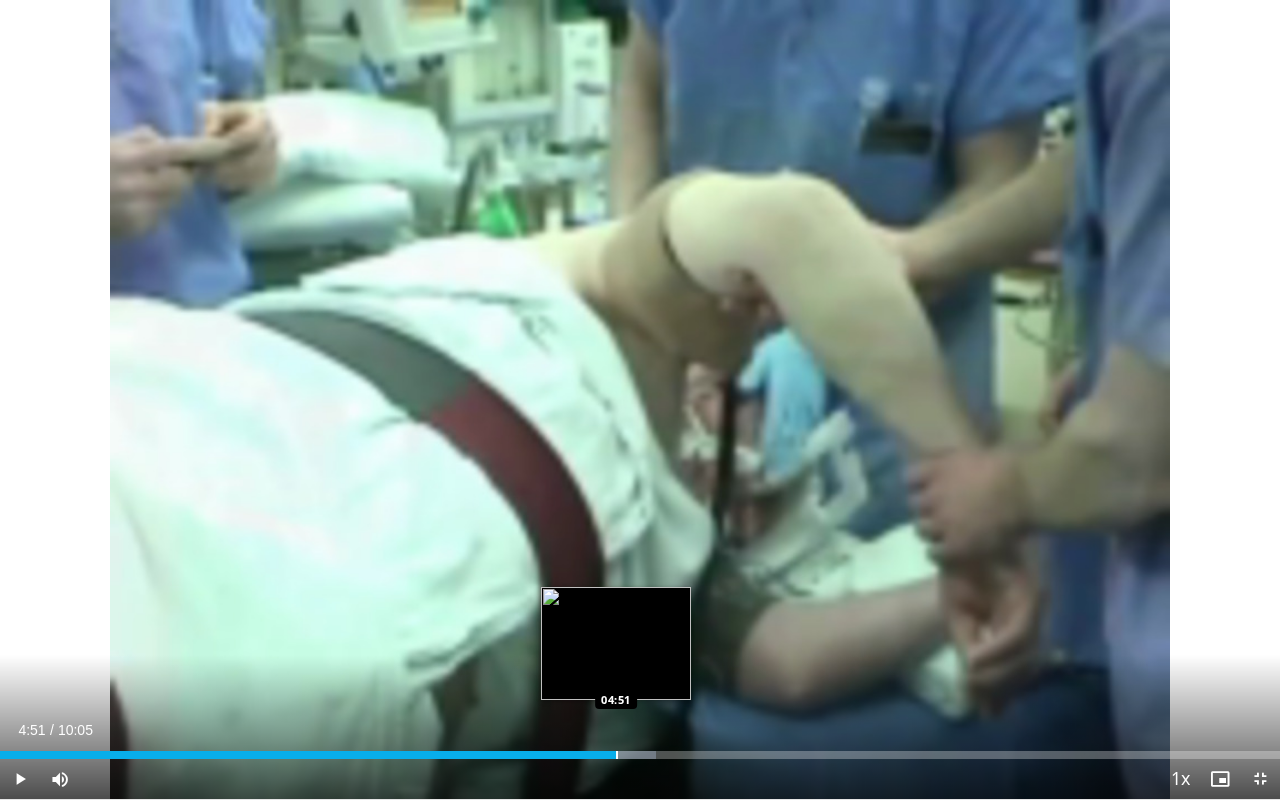 click on "Loaded :  51.25% 04:10 04:51" at bounding box center [640, 755] 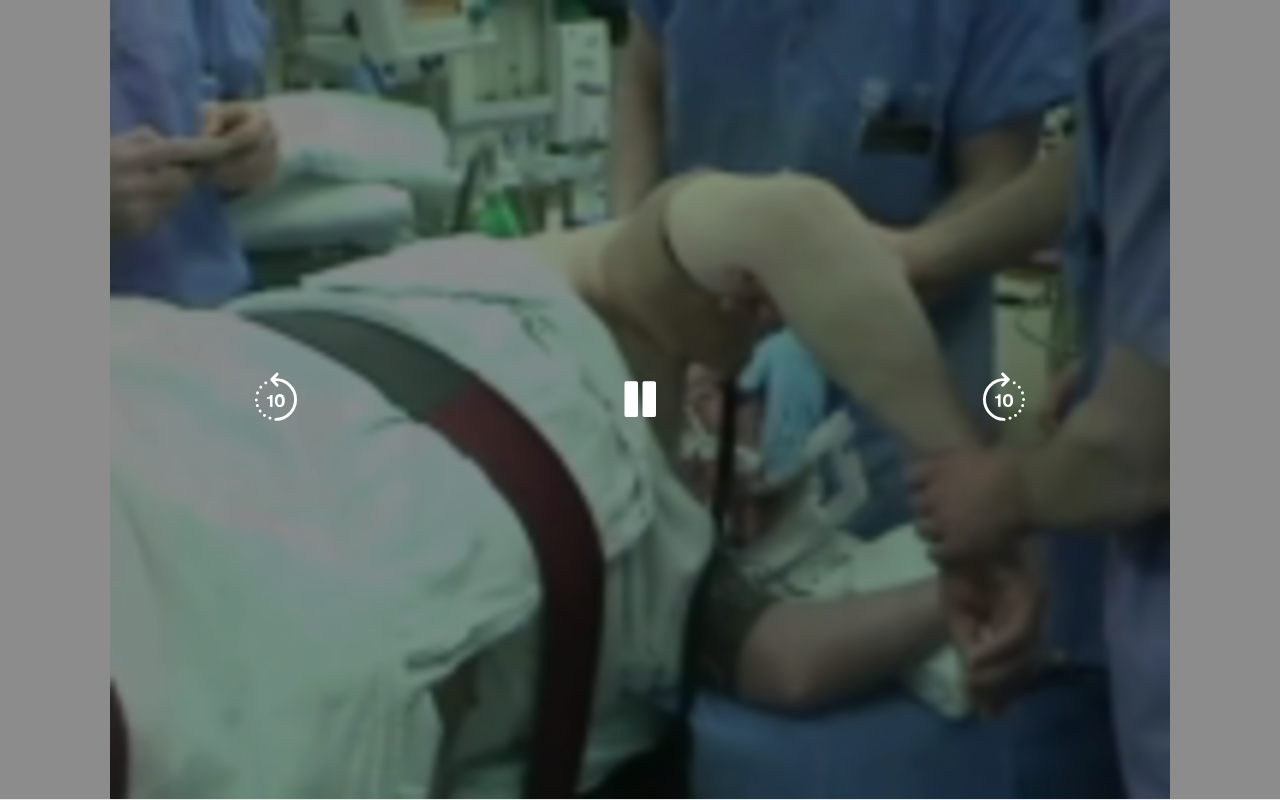 click on "10 seconds
Tap to unmute" at bounding box center [640, 399] 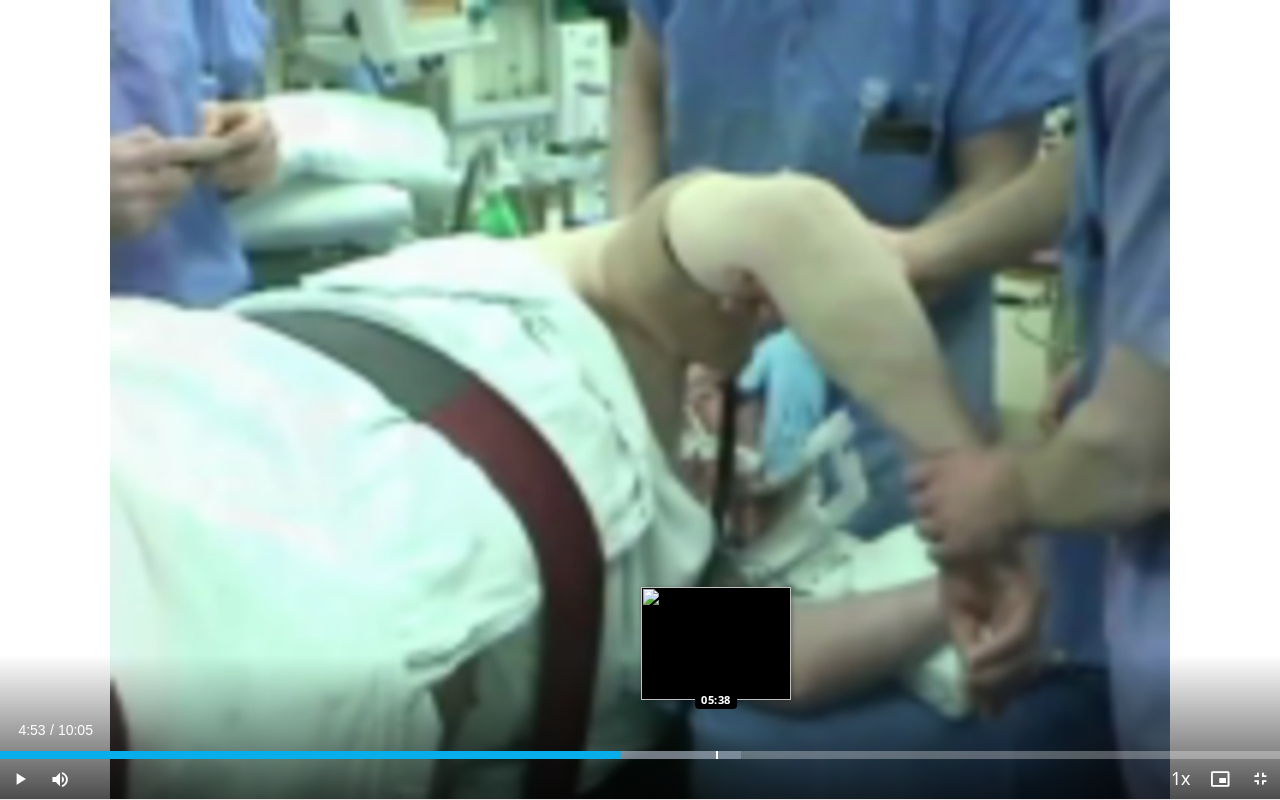 click on "Loaded :  57.86% 04:53 05:38" at bounding box center (640, 749) 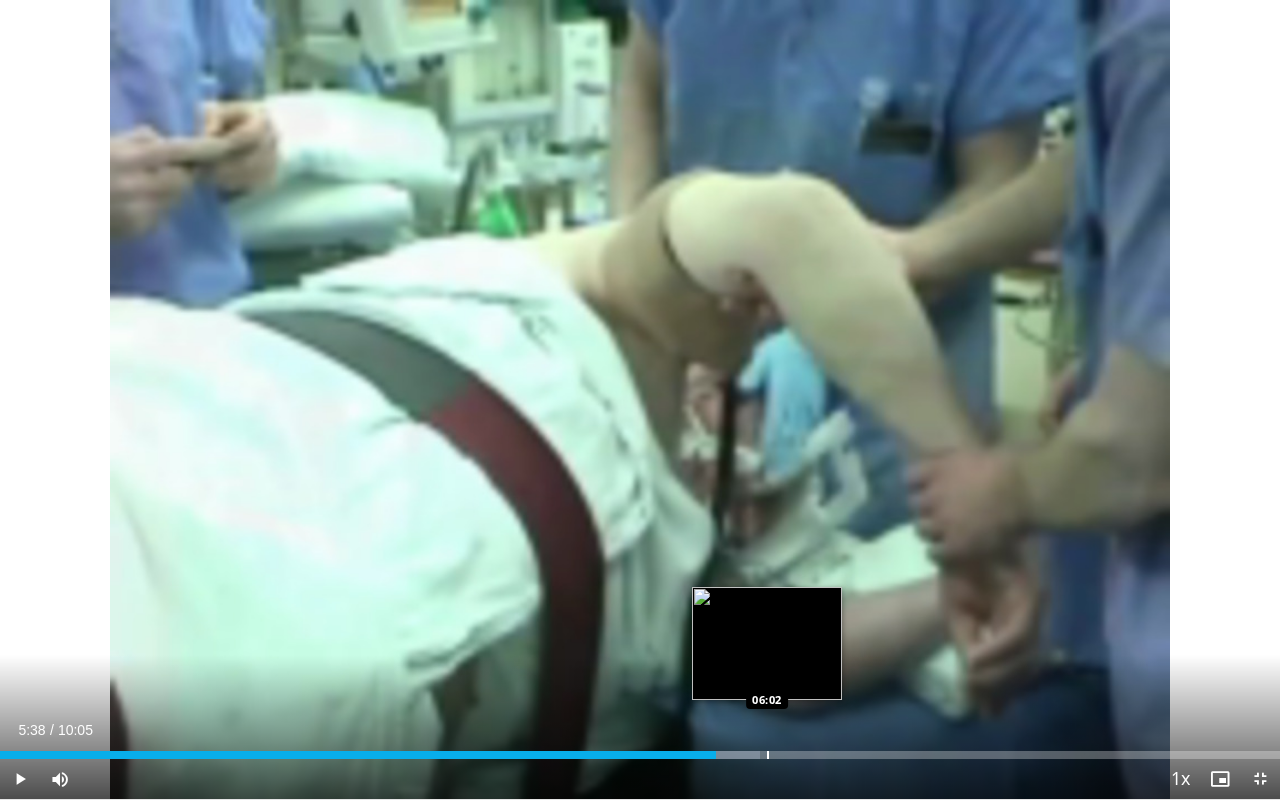 click on "Loaded :  59.35% 05:38 06:02" at bounding box center (640, 749) 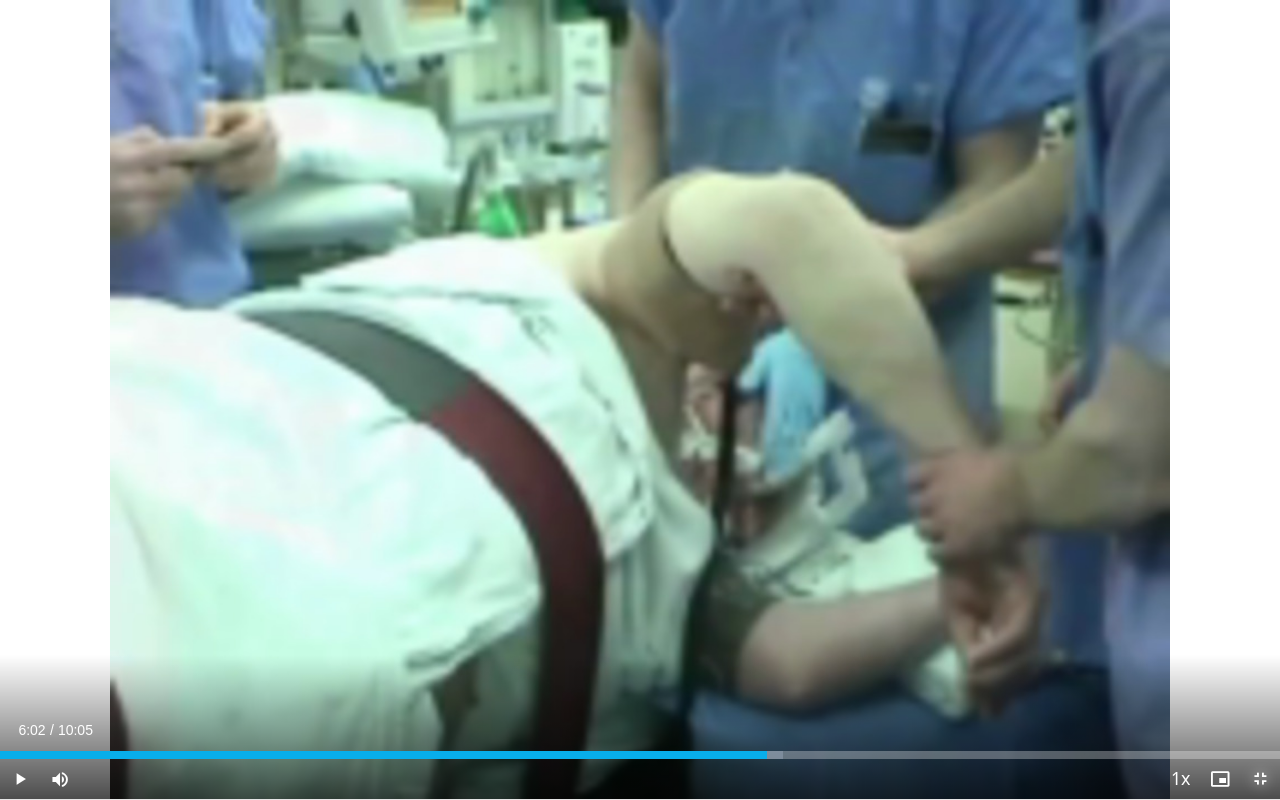 click at bounding box center (1260, 779) 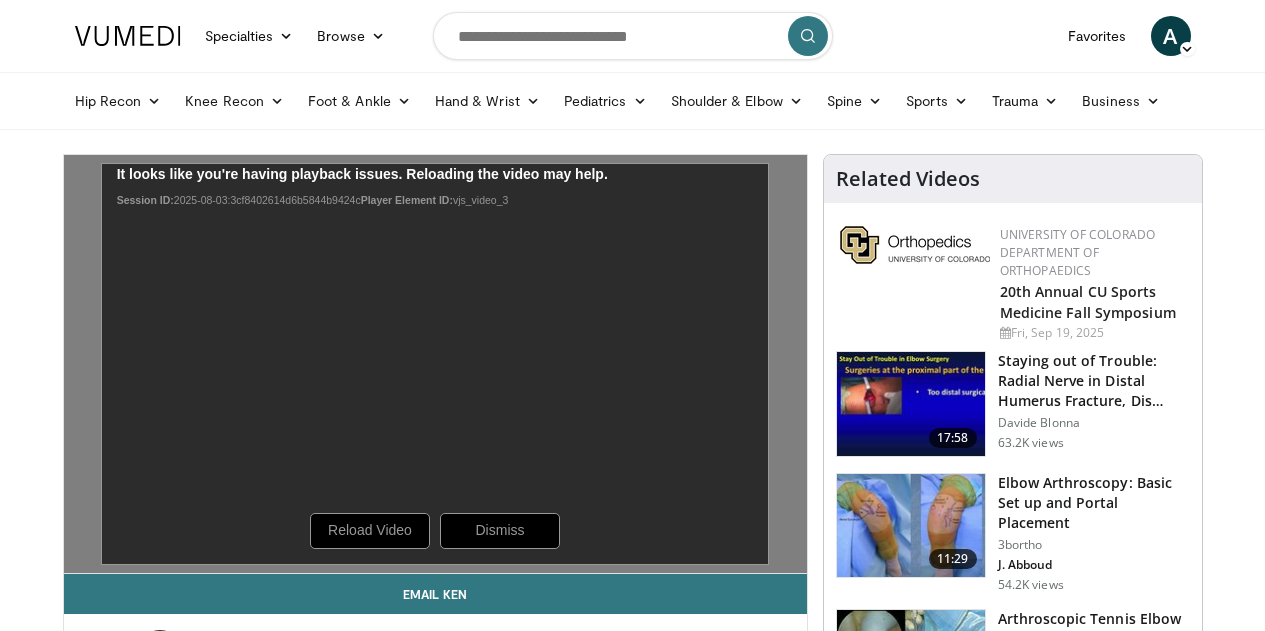 scroll, scrollTop: 0, scrollLeft: 0, axis: both 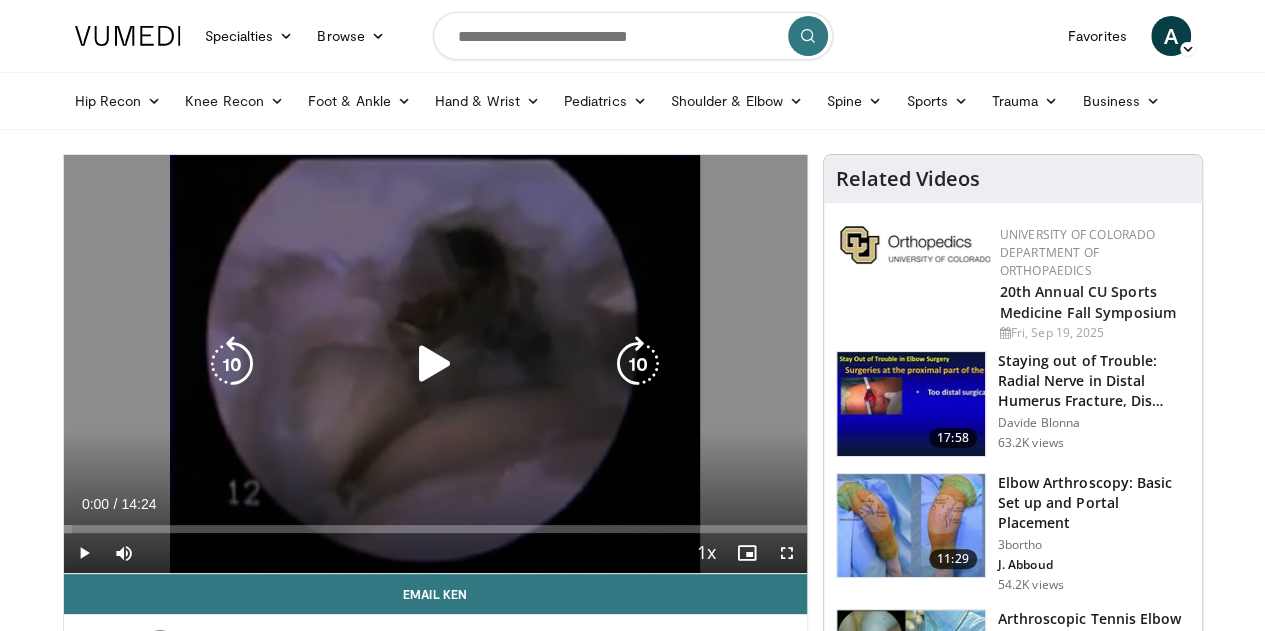 click at bounding box center [435, 364] 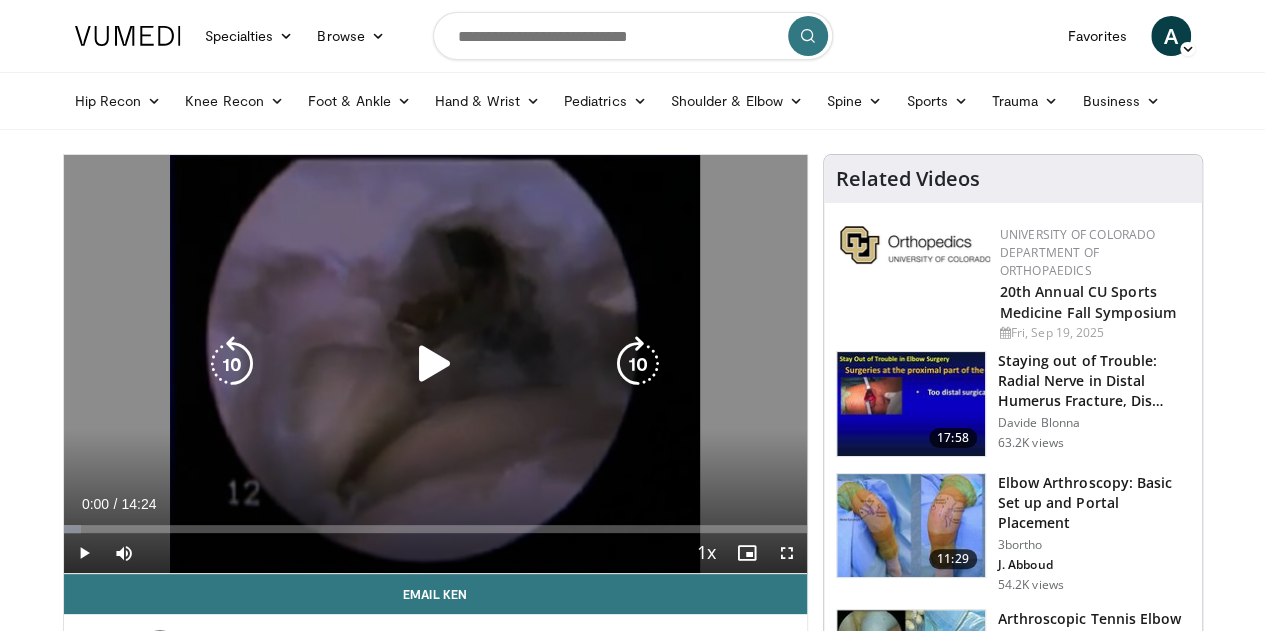 click at bounding box center (435, 364) 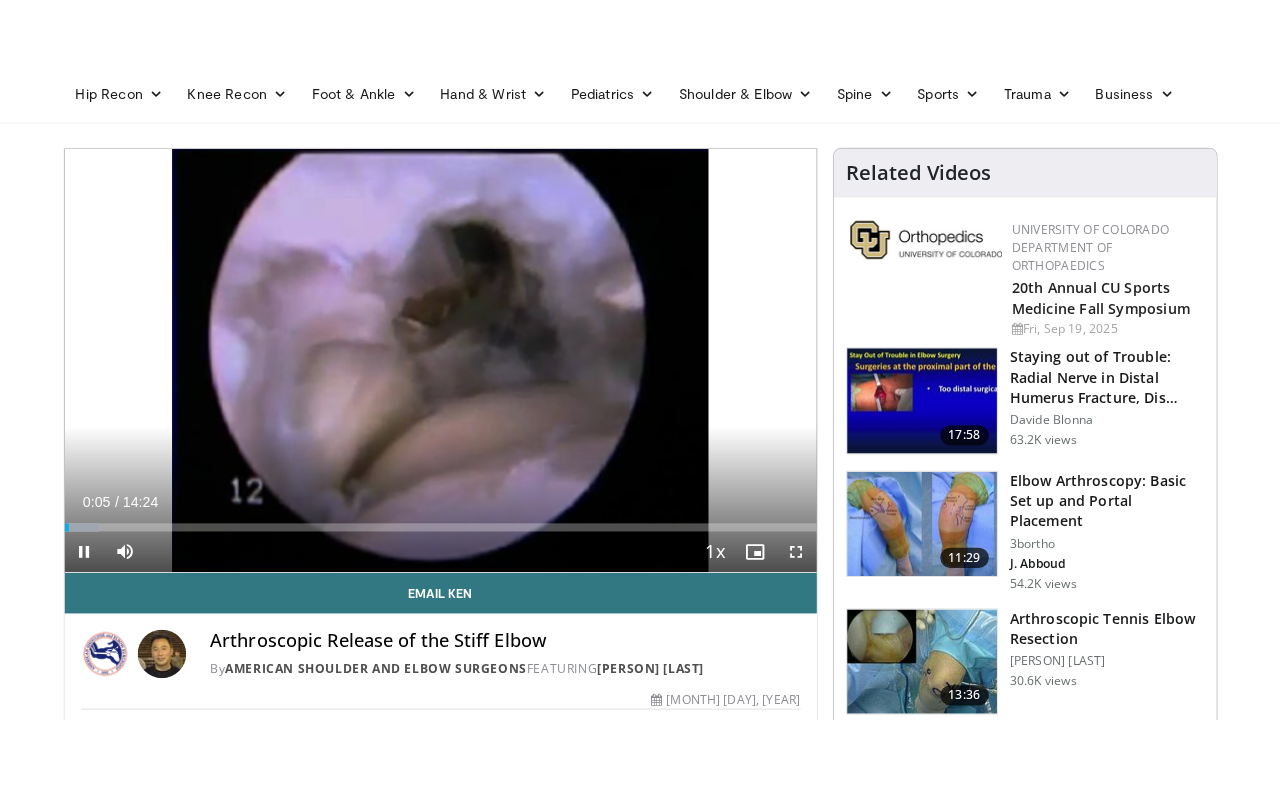 scroll, scrollTop: 80, scrollLeft: 0, axis: vertical 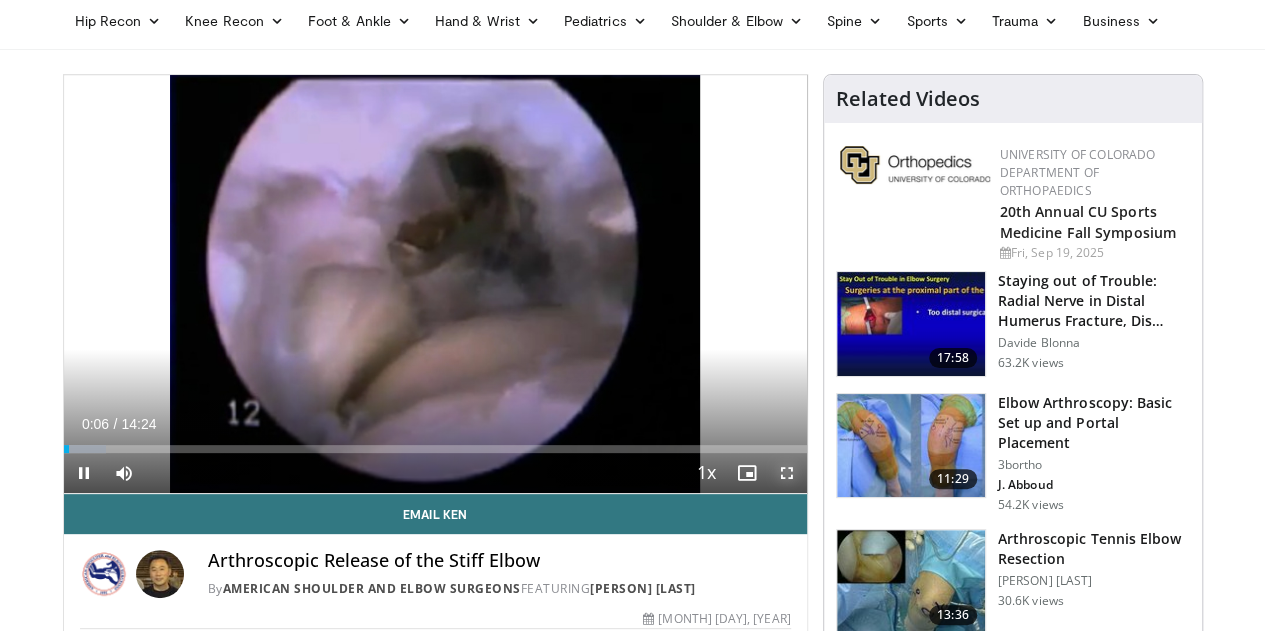 click at bounding box center [787, 473] 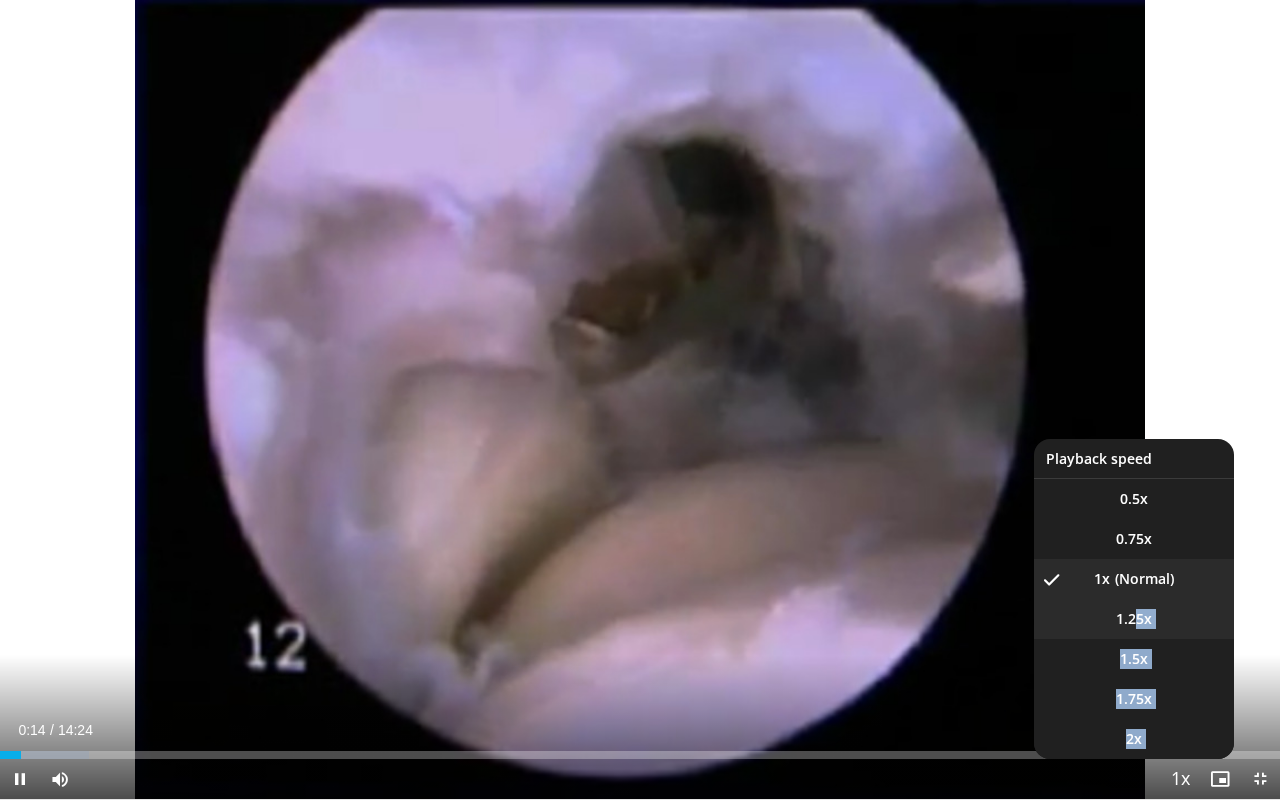 drag, startPoint x: 1142, startPoint y: 632, endPoint x: 1138, endPoint y: 622, distance: 10.770329 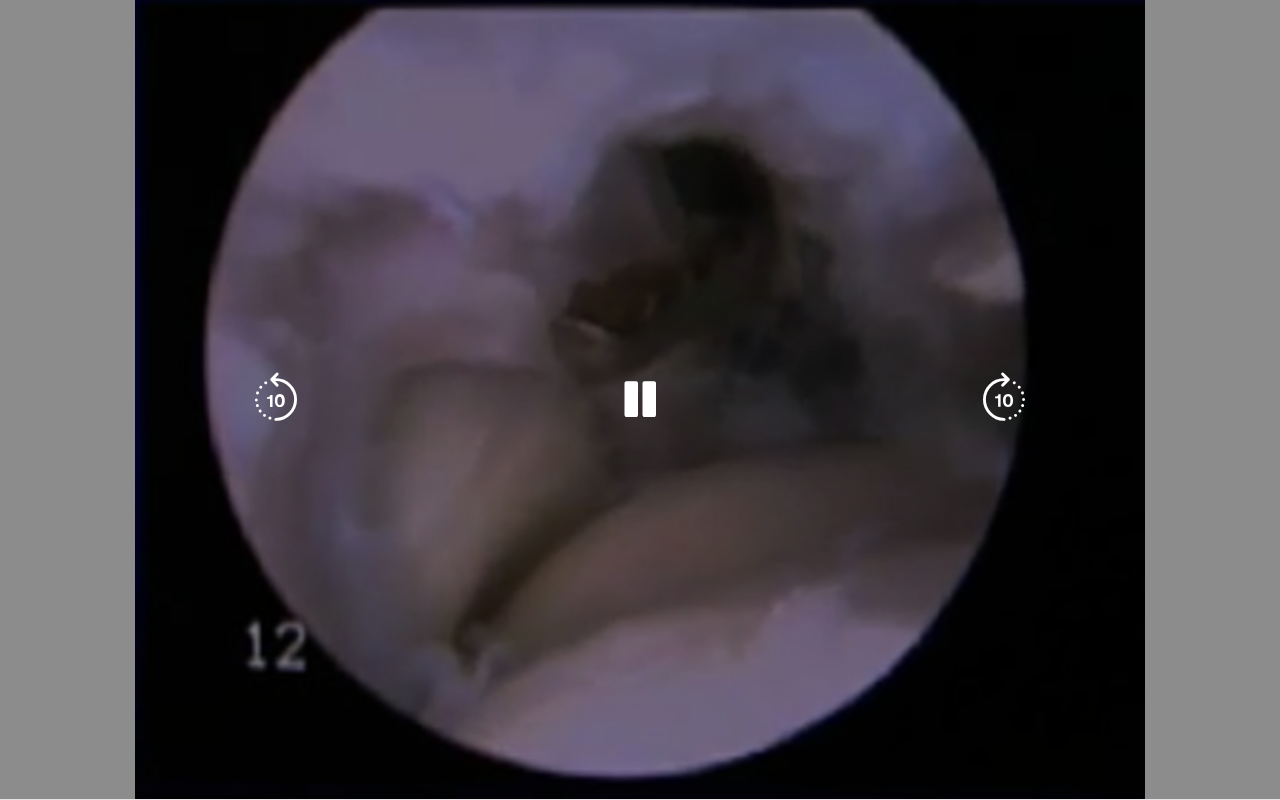 click on "10 seconds
Tap to unmute" at bounding box center (640, 399) 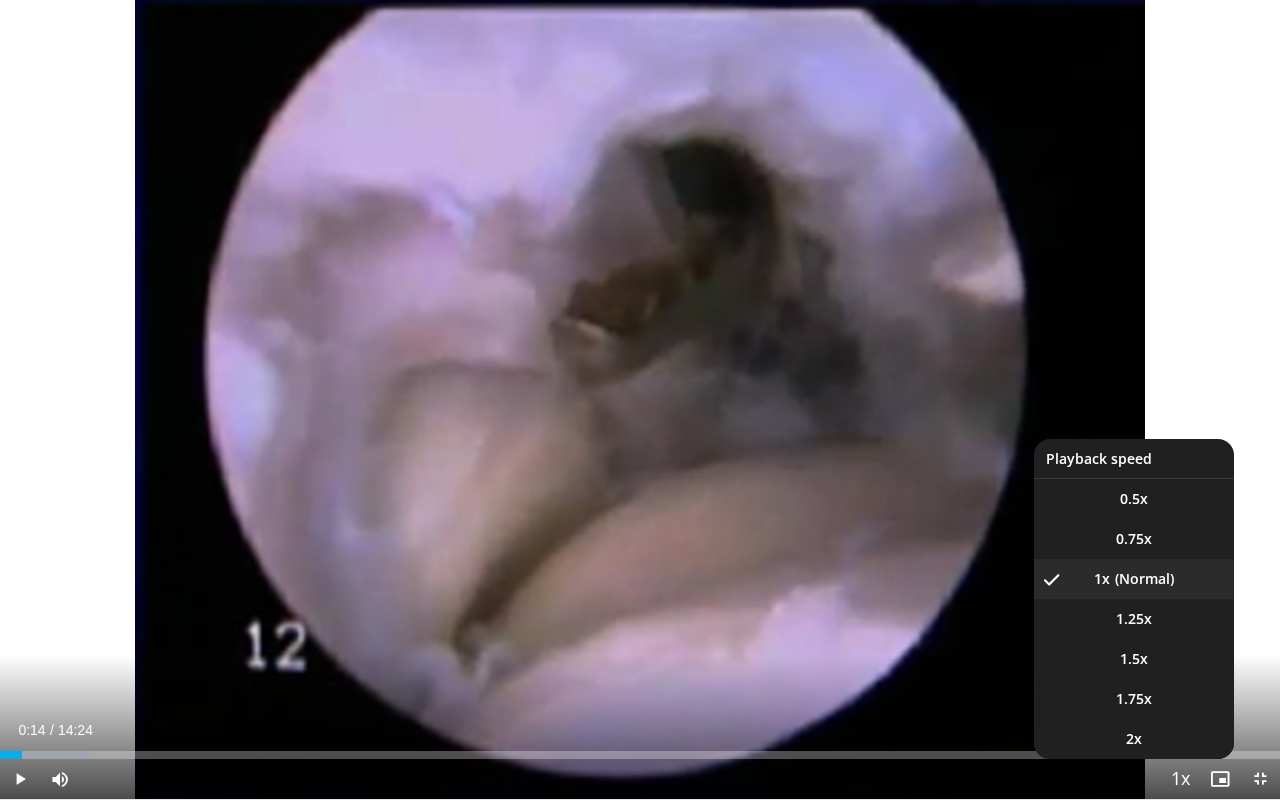 click at bounding box center (1180, 780) 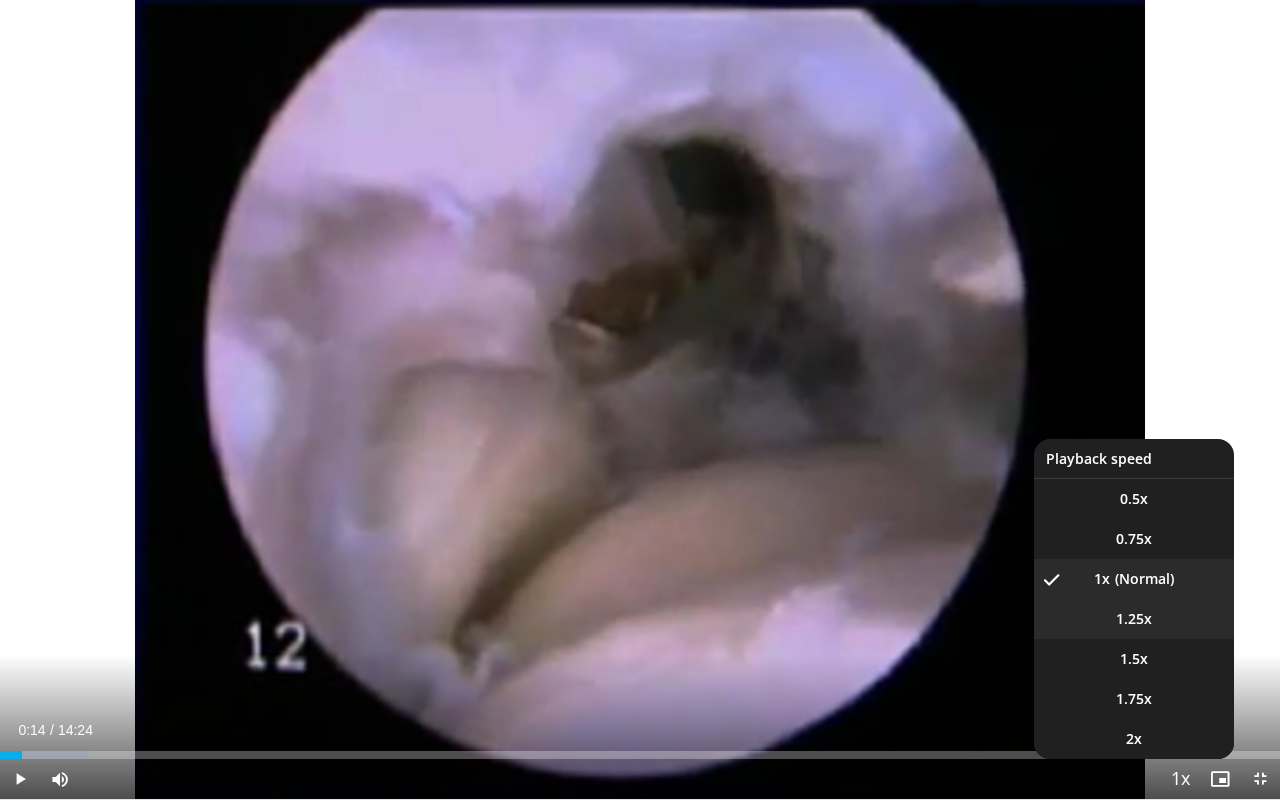 click on "1.25x" at bounding box center (1134, 619) 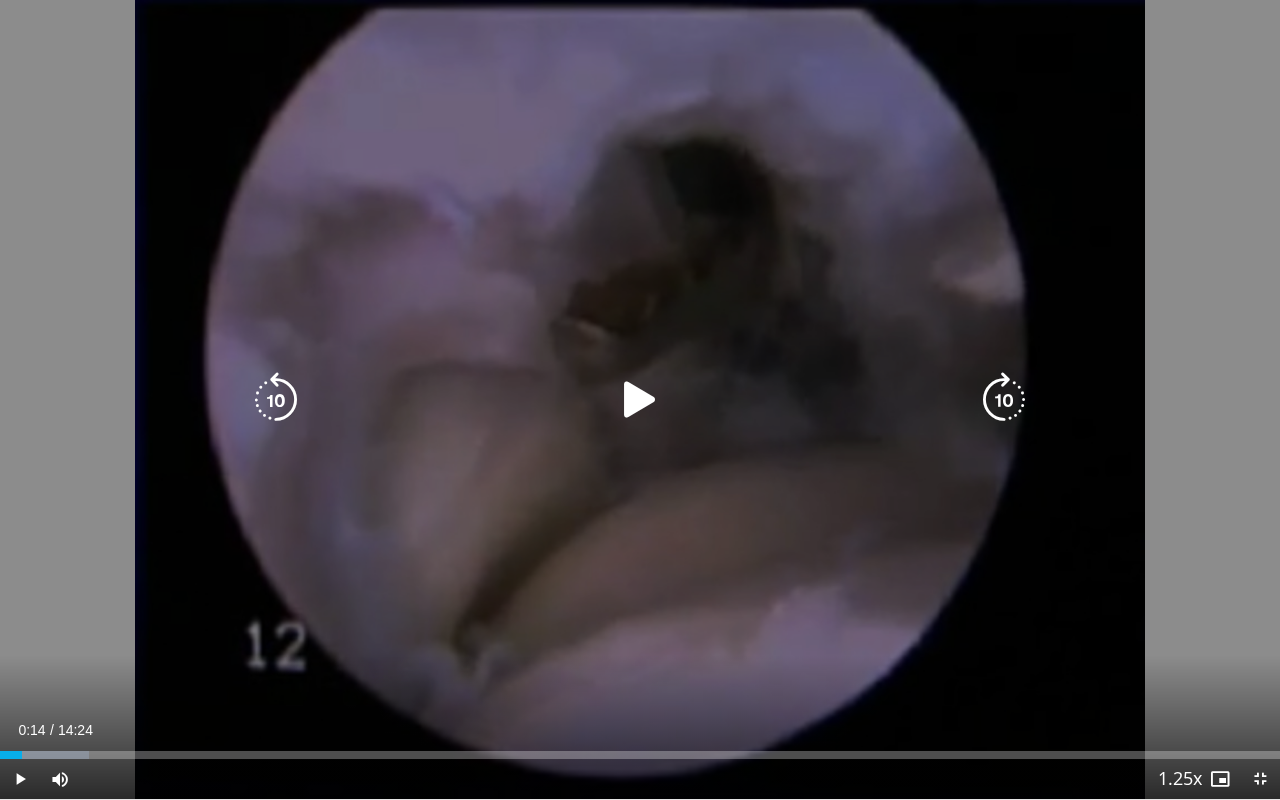 click on "10 seconds
Tap to unmute" at bounding box center [640, 399] 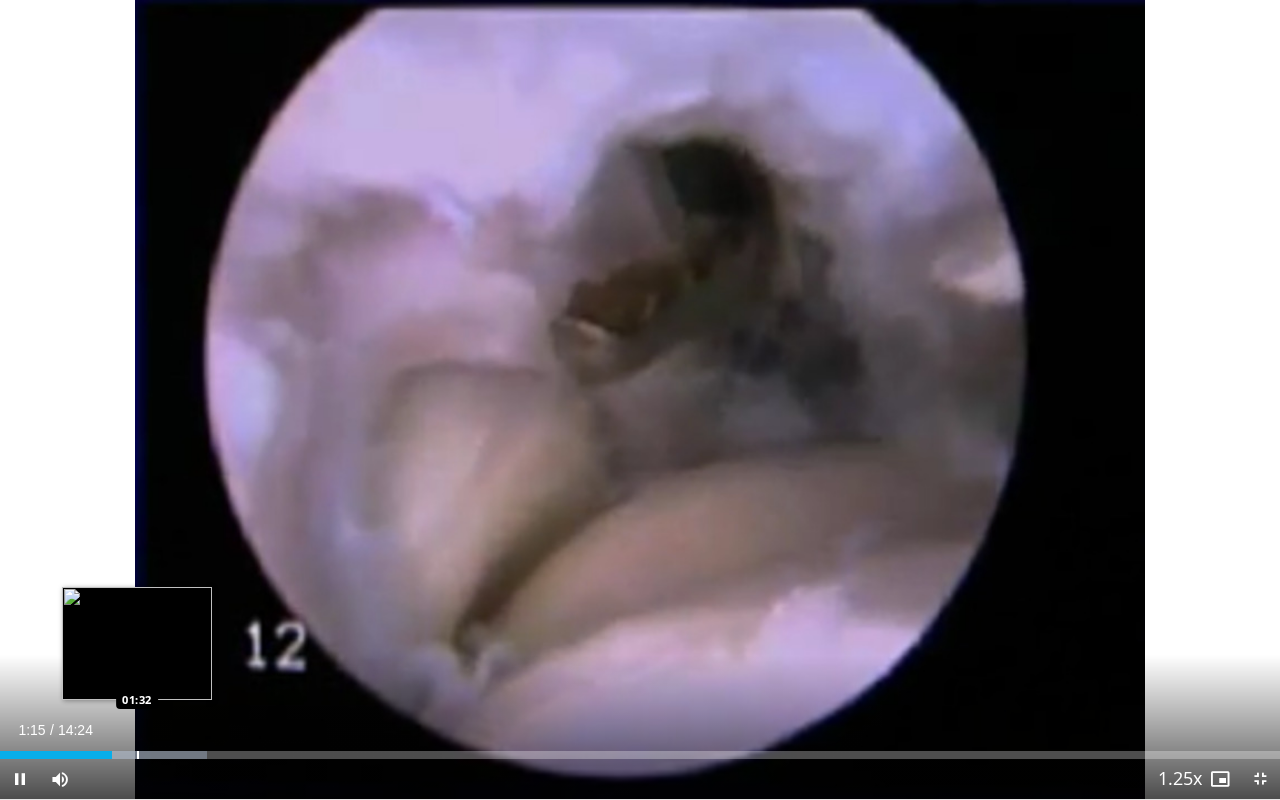 click at bounding box center (138, 755) 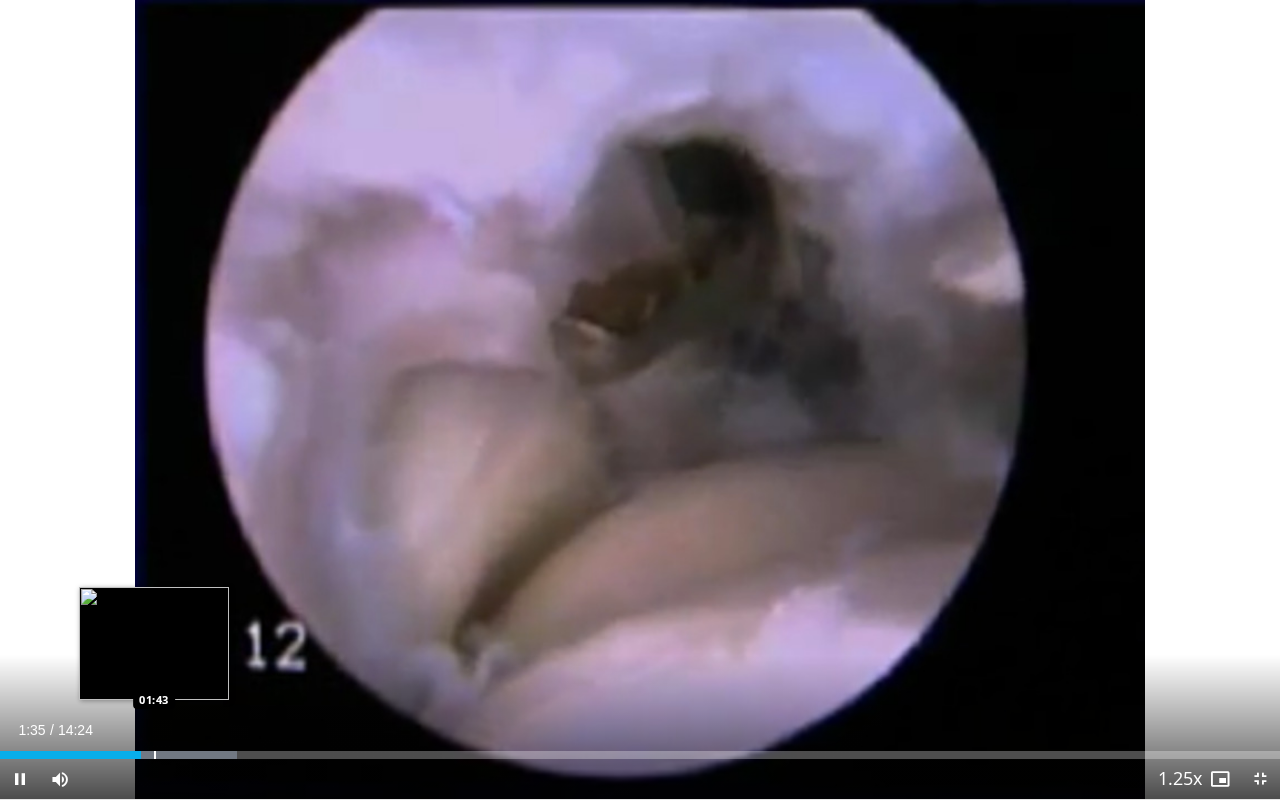 click on "Loaded :  18.48% 01:35 01:43" at bounding box center [640, 749] 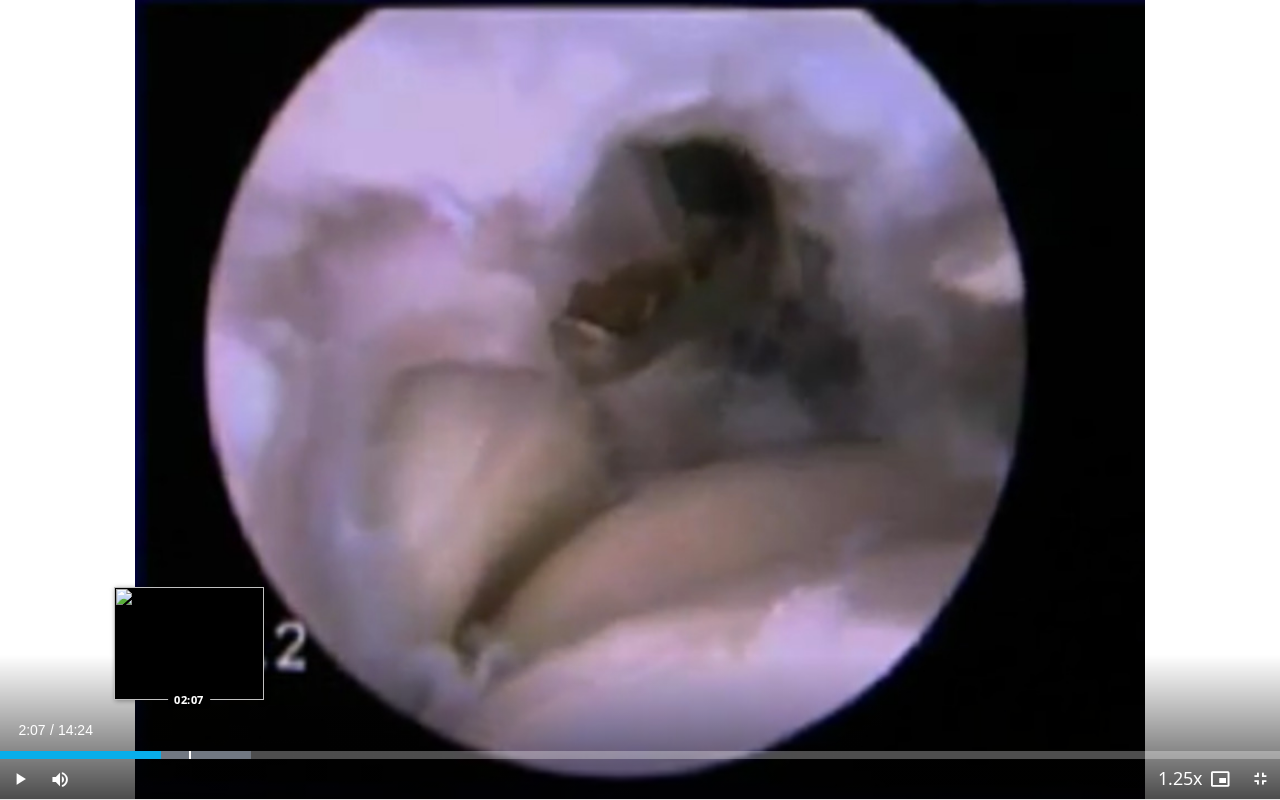 click on "Loaded :  19.63% 01:48 02:07" at bounding box center [640, 749] 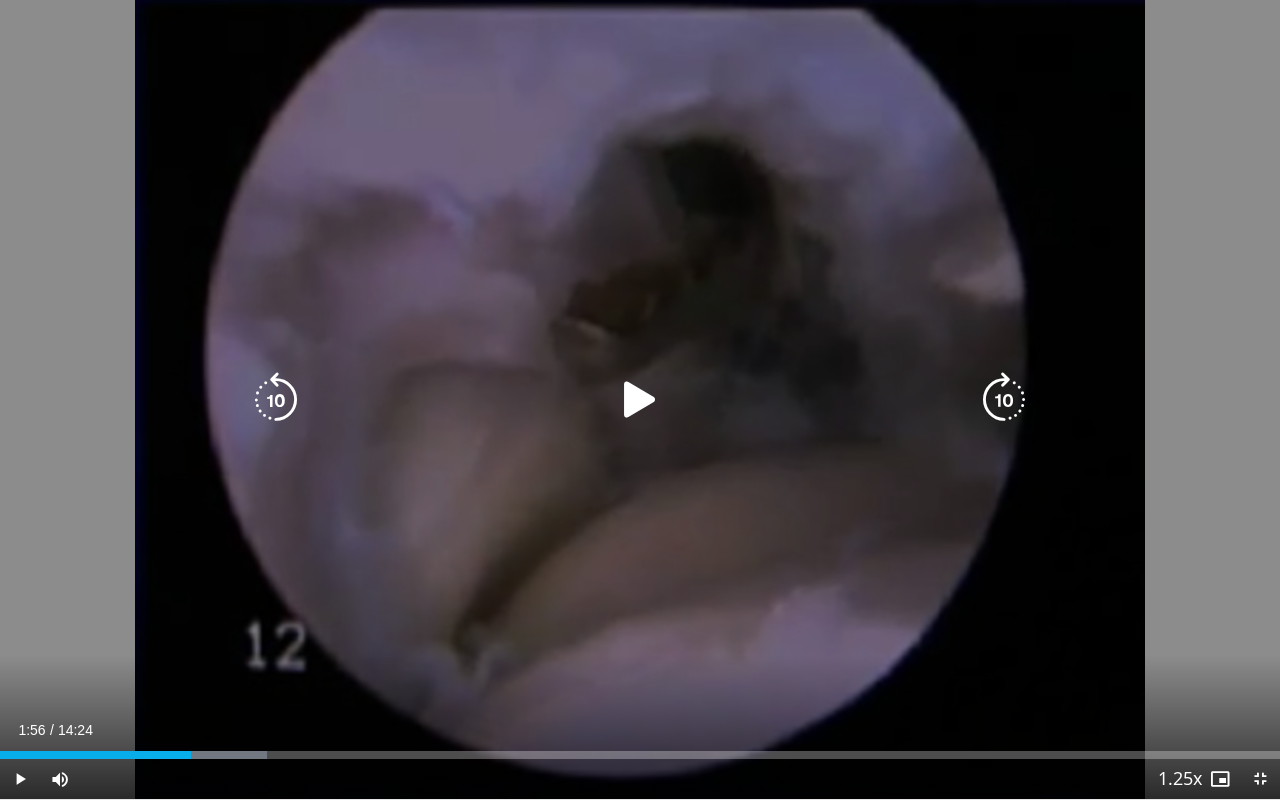 click on "Loaded :  20.85% 01:56 02:07" at bounding box center (640, 749) 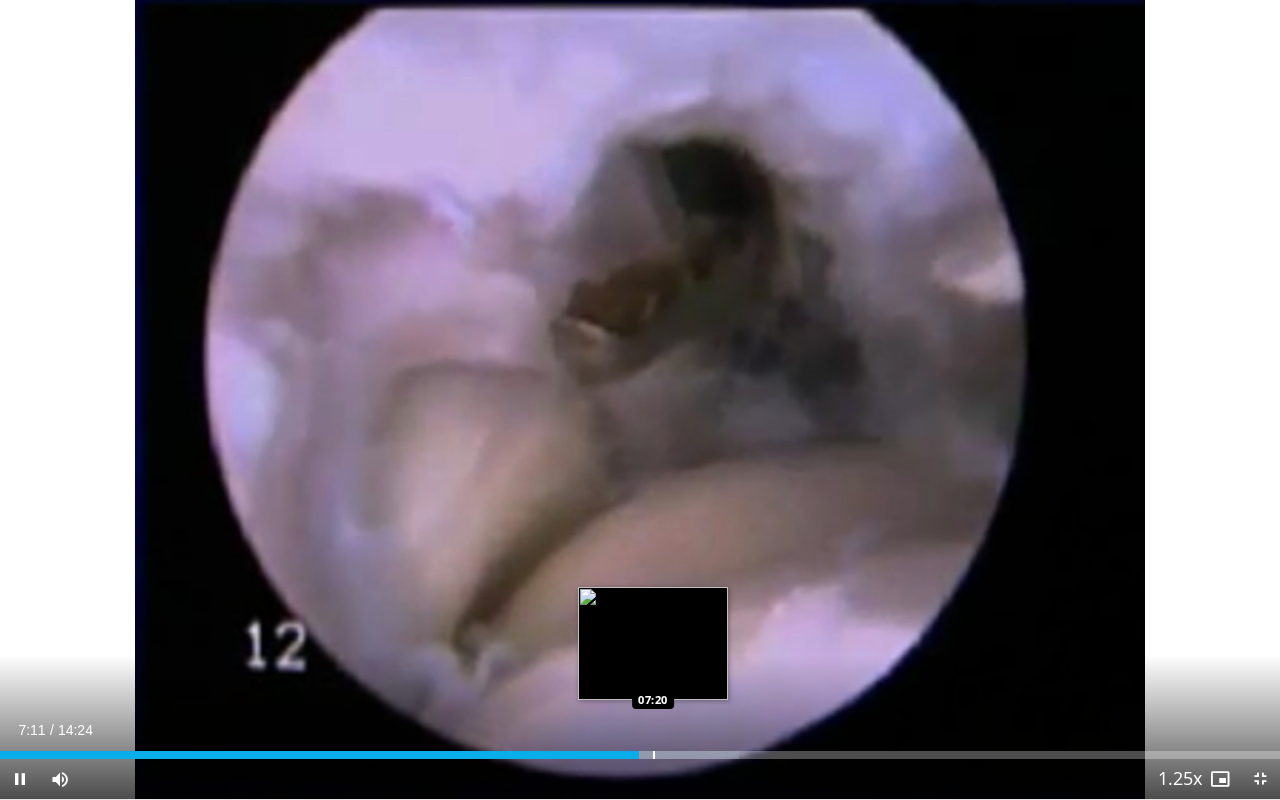 click at bounding box center (654, 755) 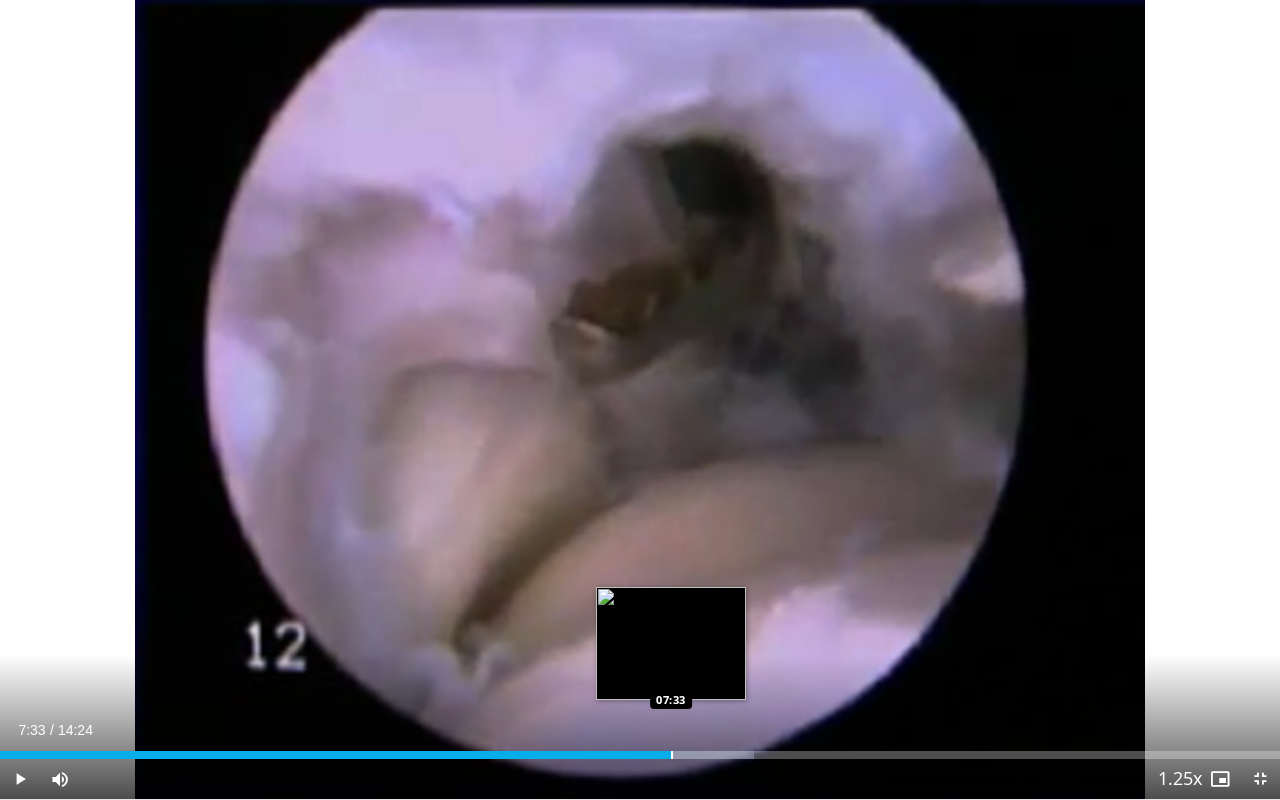 click on "Loaded :  58.91% 07:33 07:33" at bounding box center (640, 749) 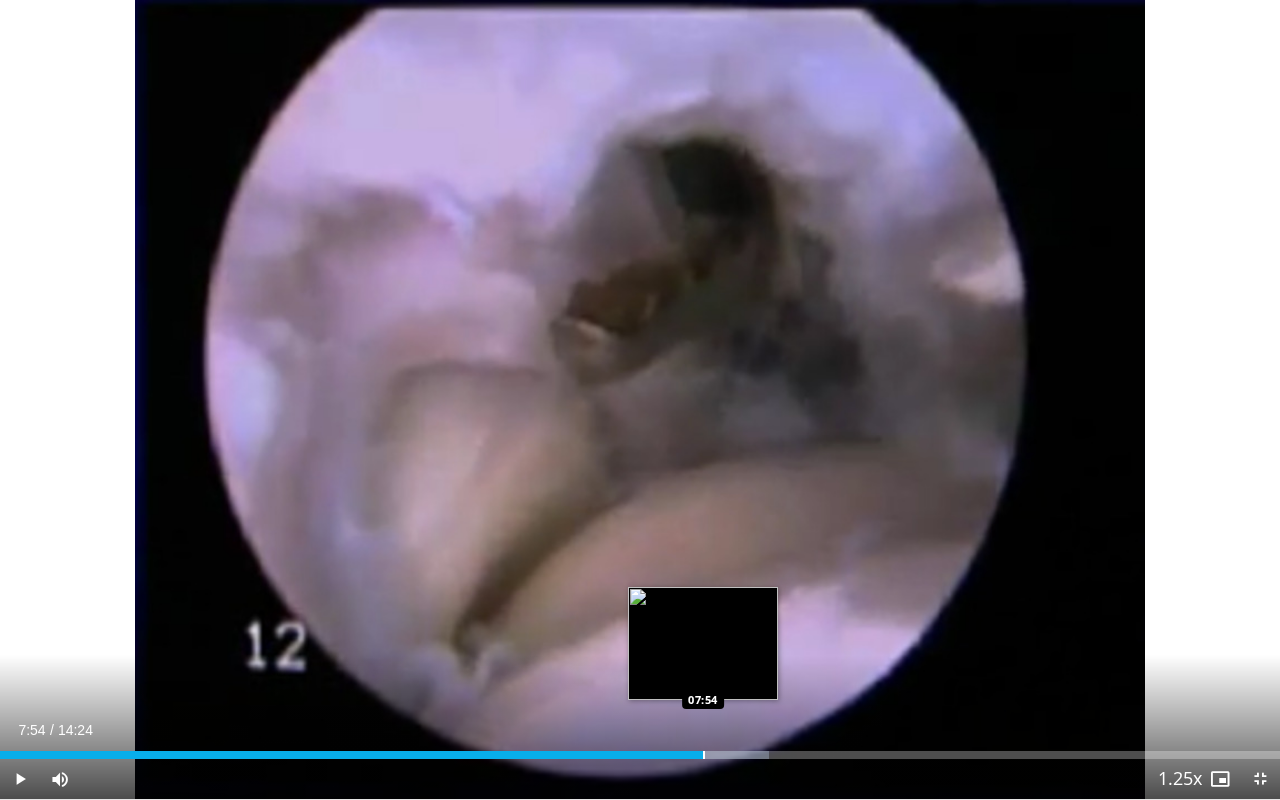 click at bounding box center [704, 755] 